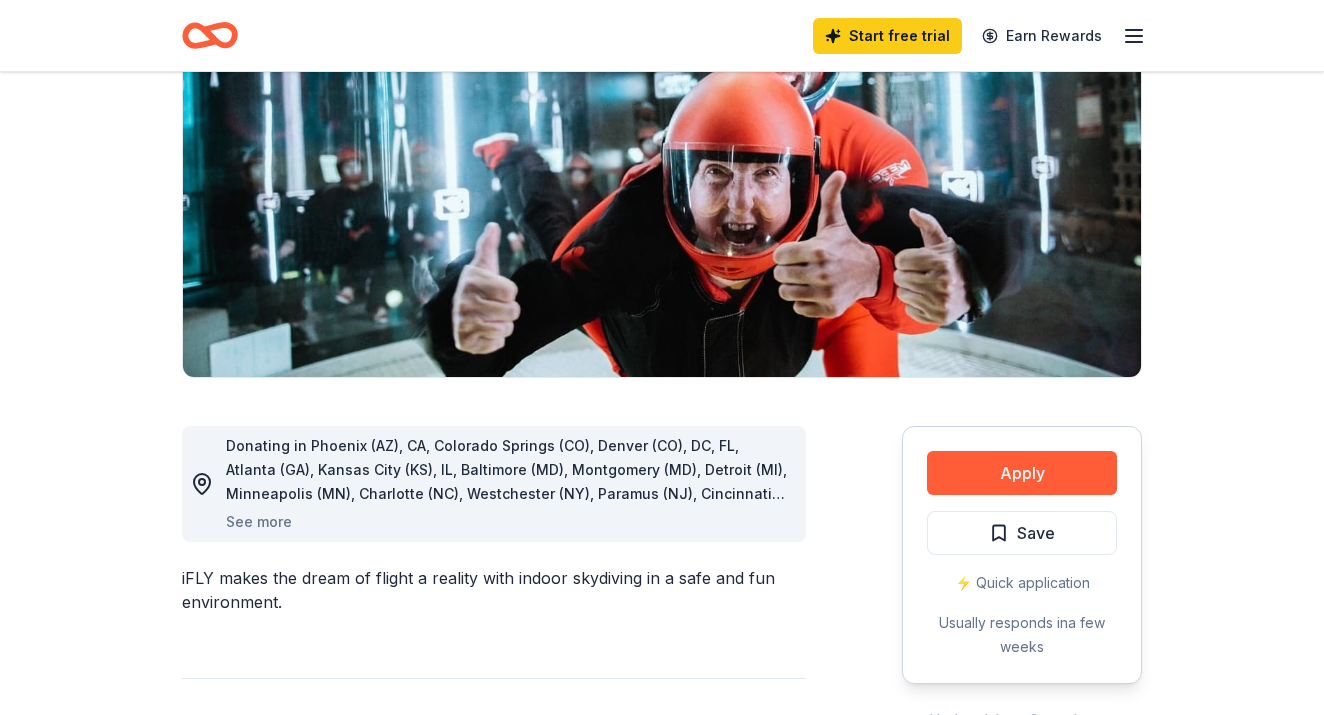 scroll, scrollTop: 241, scrollLeft: 0, axis: vertical 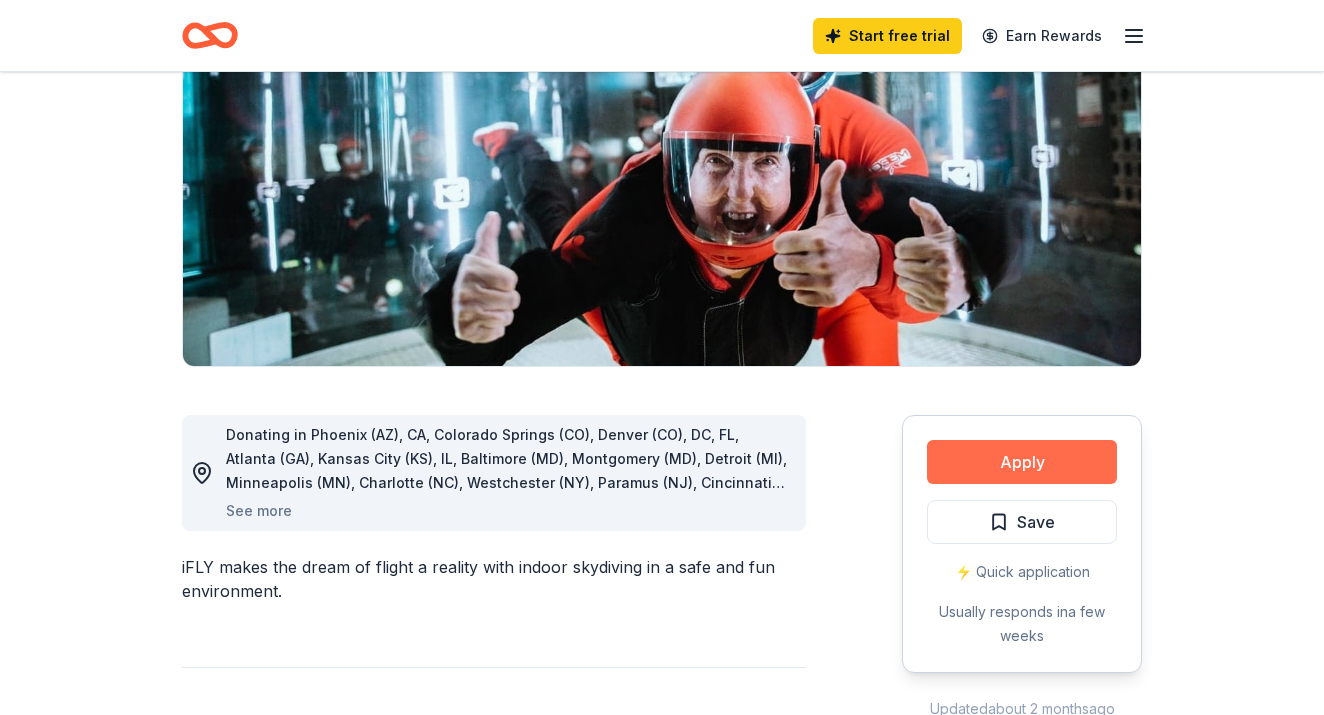 click on "Apply" at bounding box center (1022, 462) 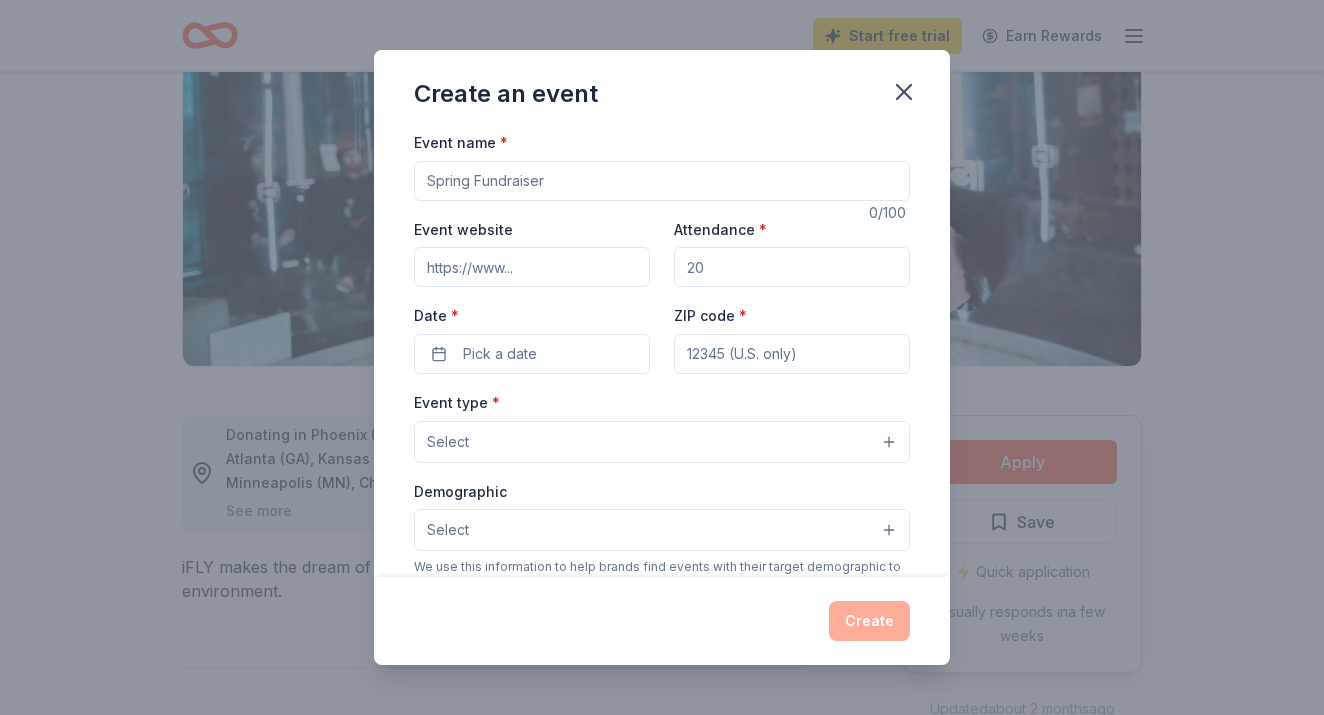 click on "Event name *" at bounding box center (662, 181) 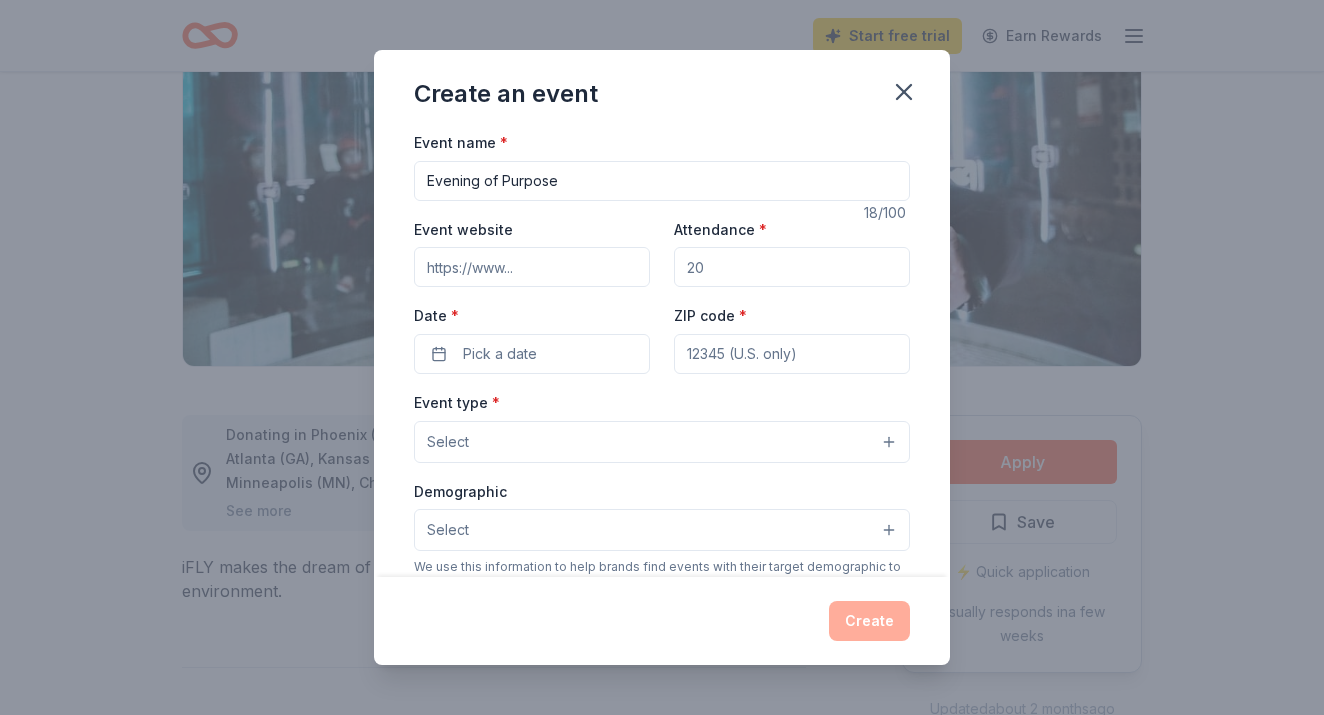 type on "Evening of Purpose" 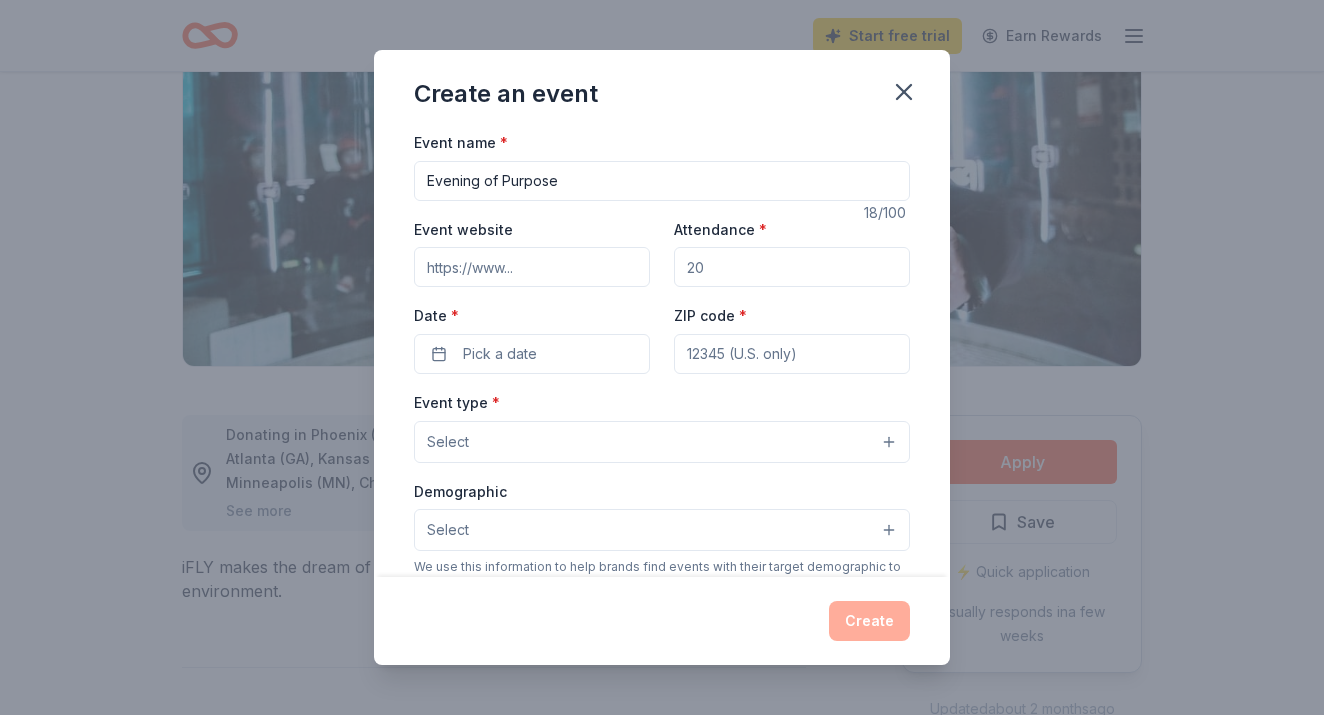 paste on "https://tfrfoundation.org/events" 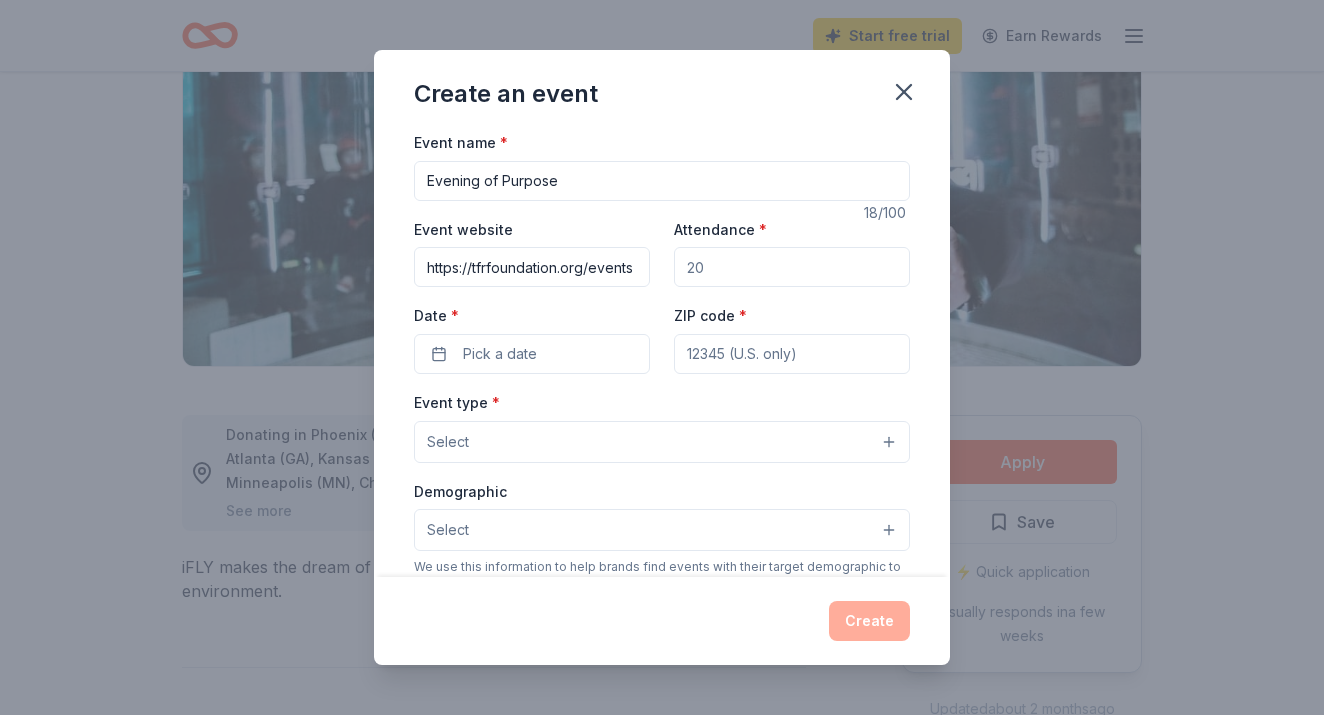 type on "https://tfrfoundation.org/events" 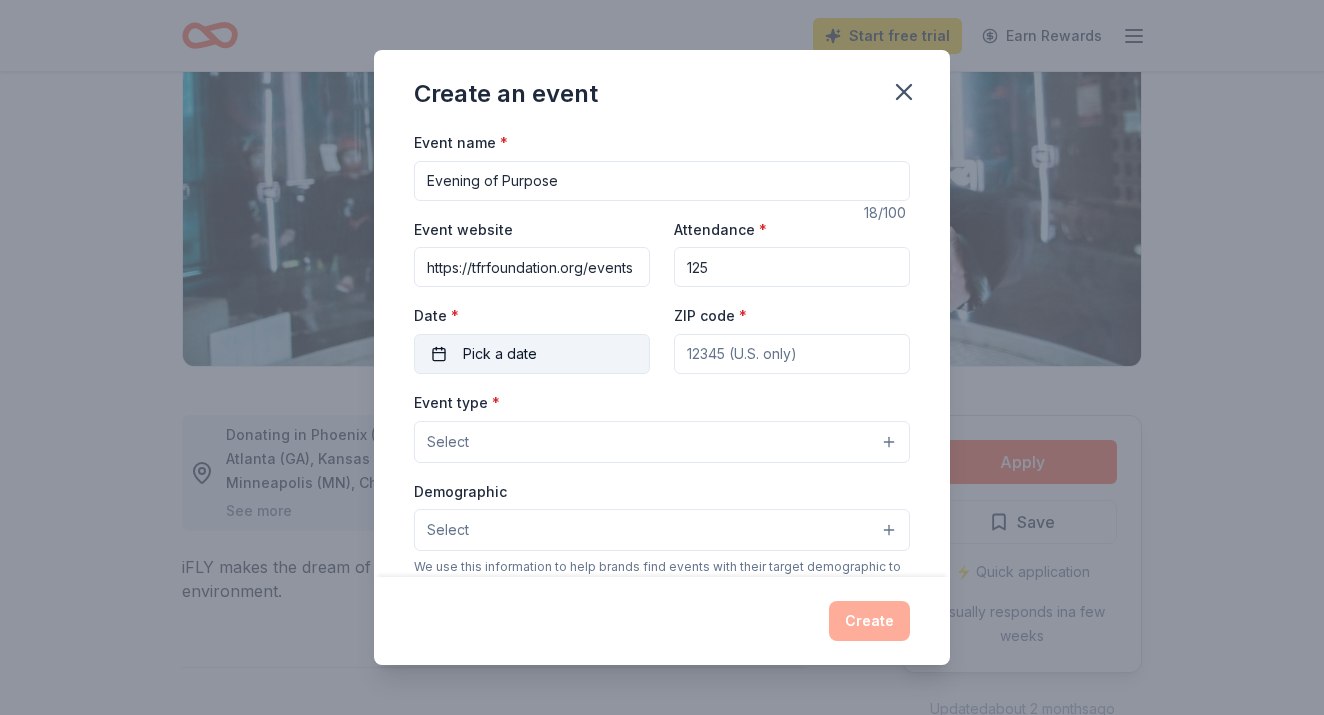 type on "125" 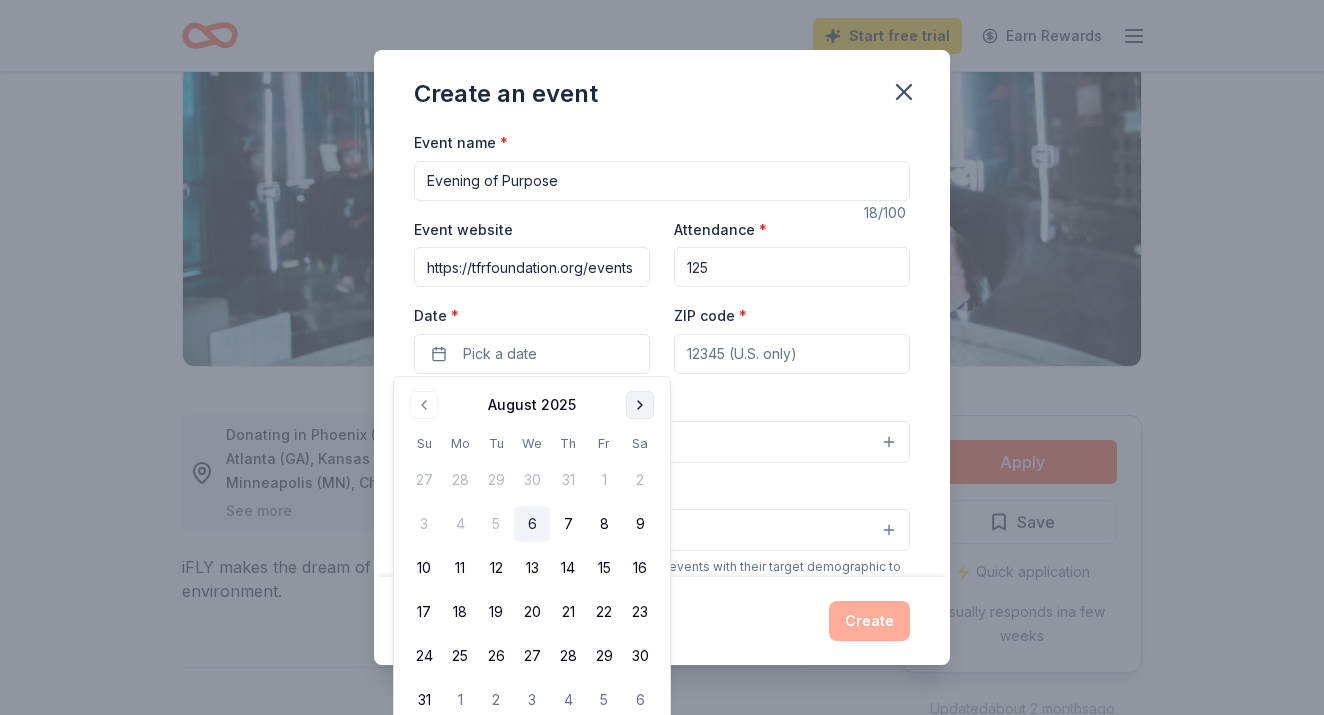 click at bounding box center [640, 405] 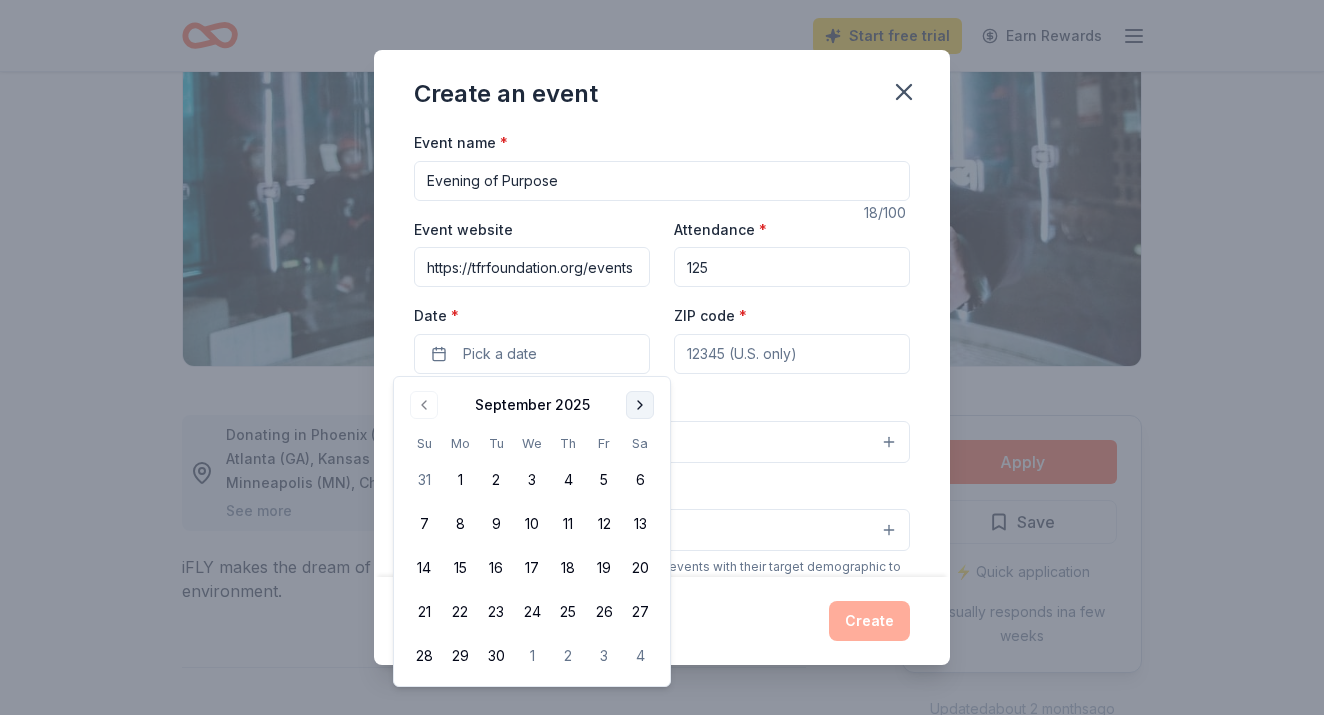 click at bounding box center [640, 405] 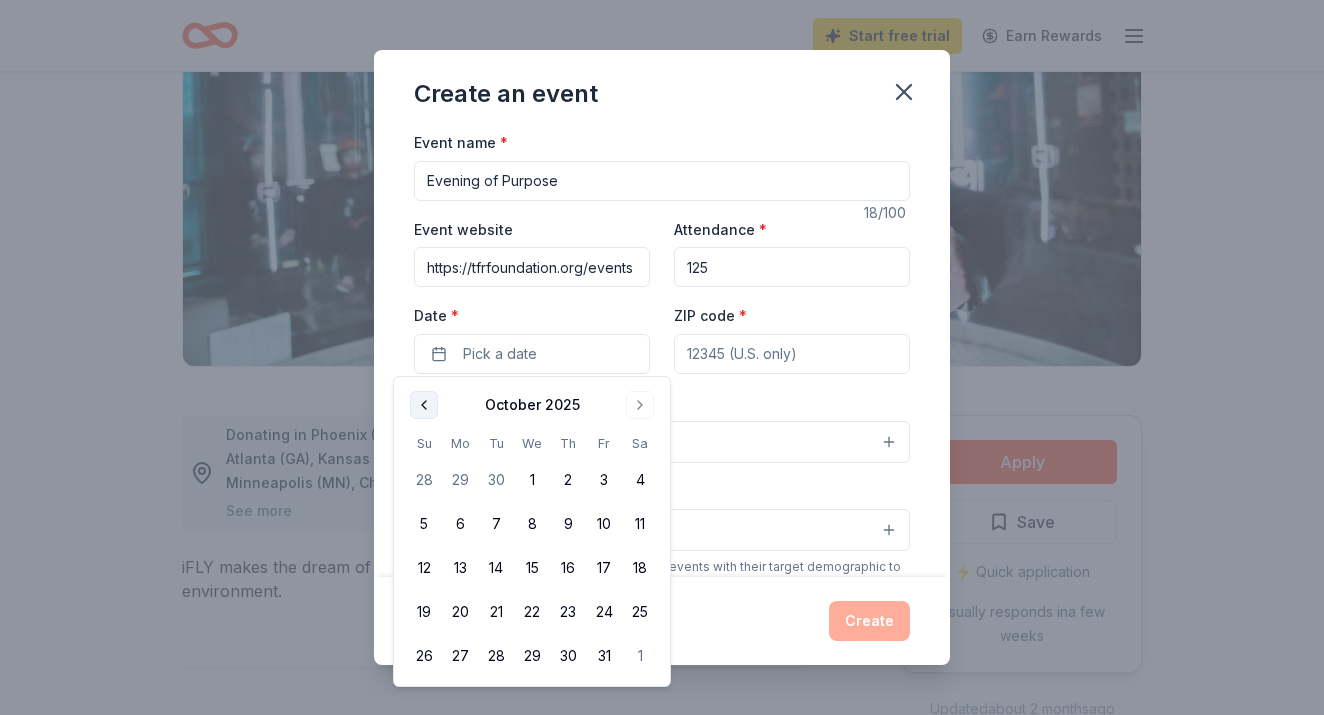 click at bounding box center (424, 405) 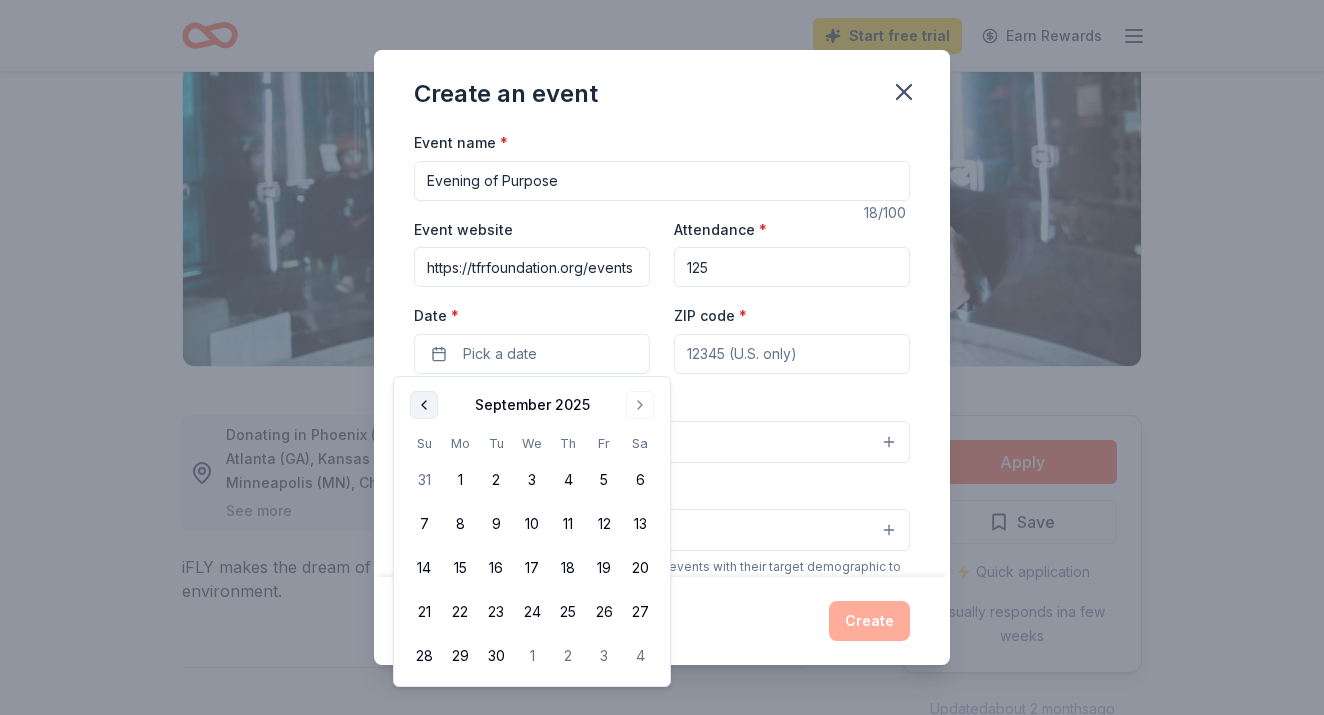click at bounding box center [424, 405] 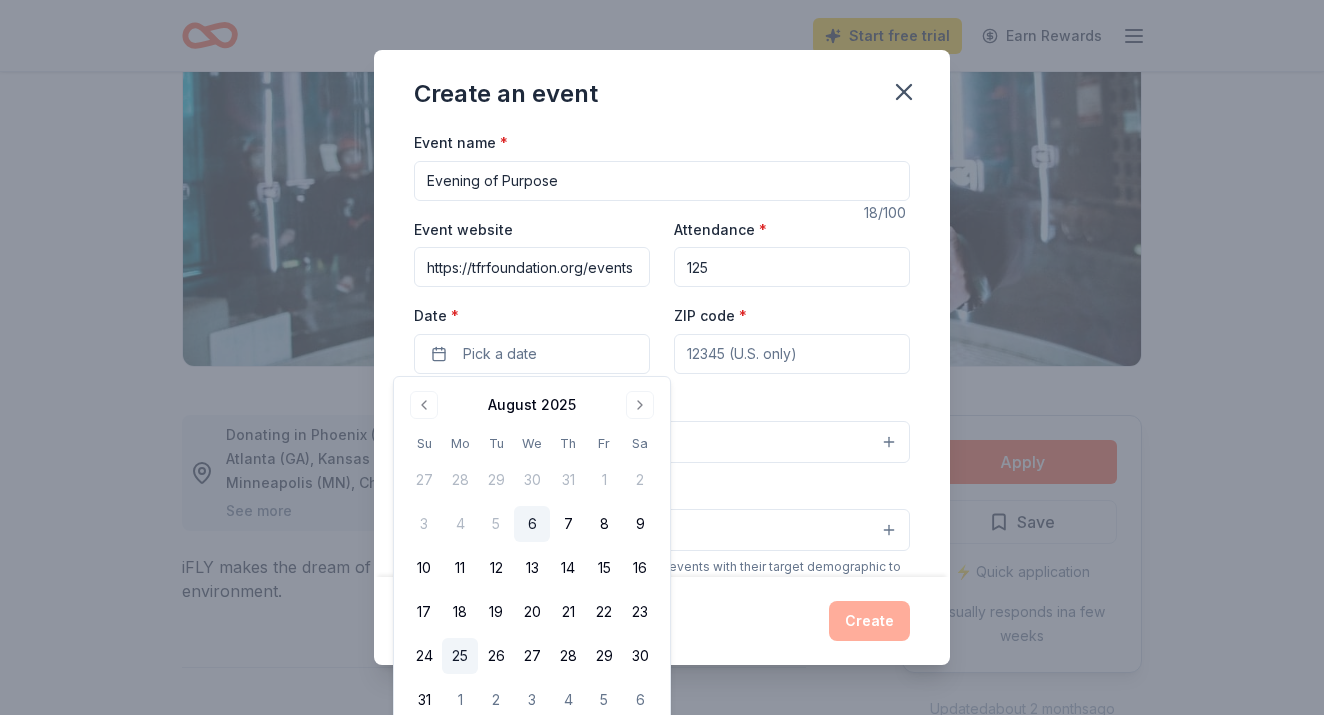click on "25" at bounding box center [460, 656] 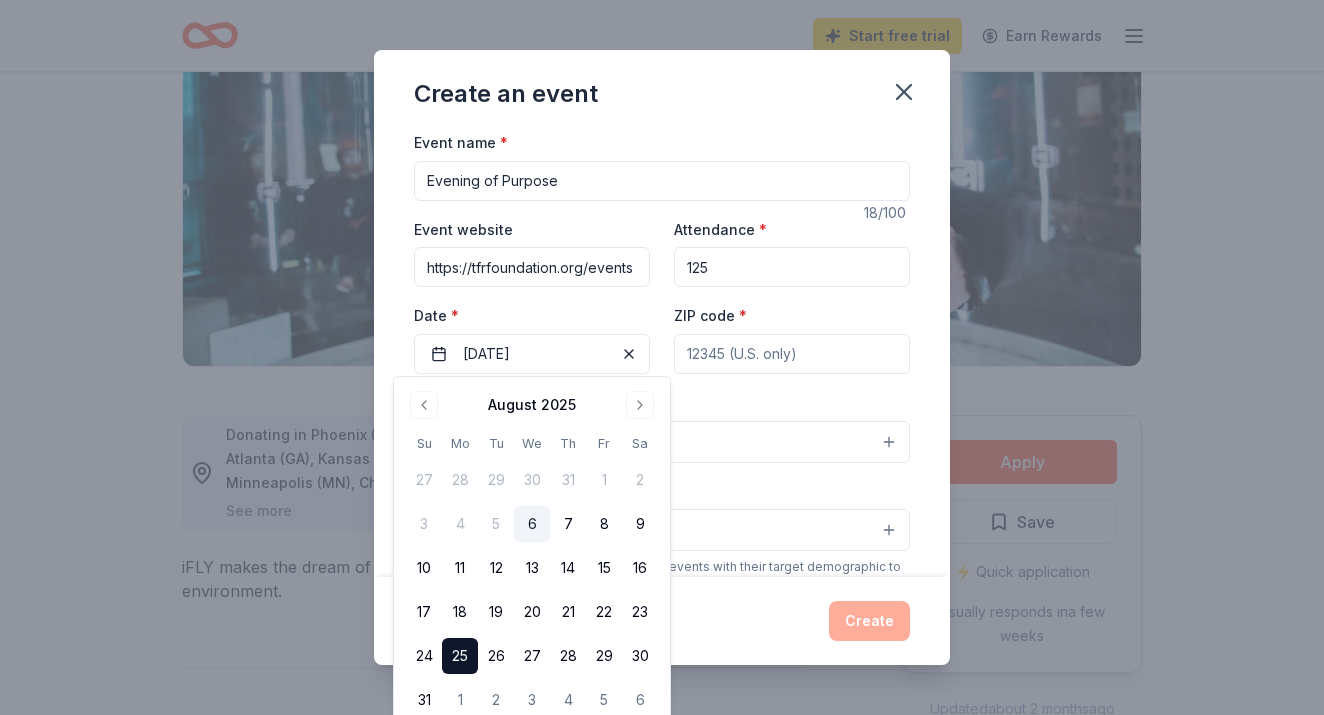 click on "ZIP code *" at bounding box center (792, 354) 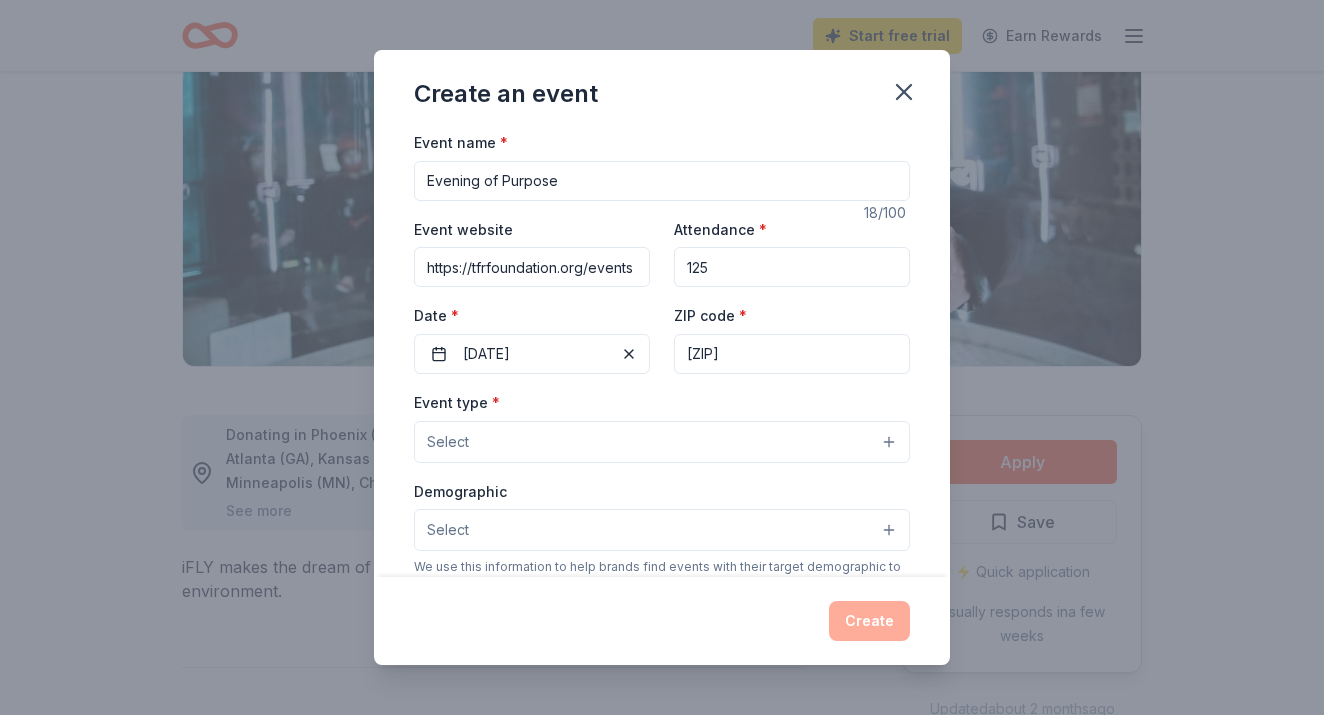 type on "[ZIP]" 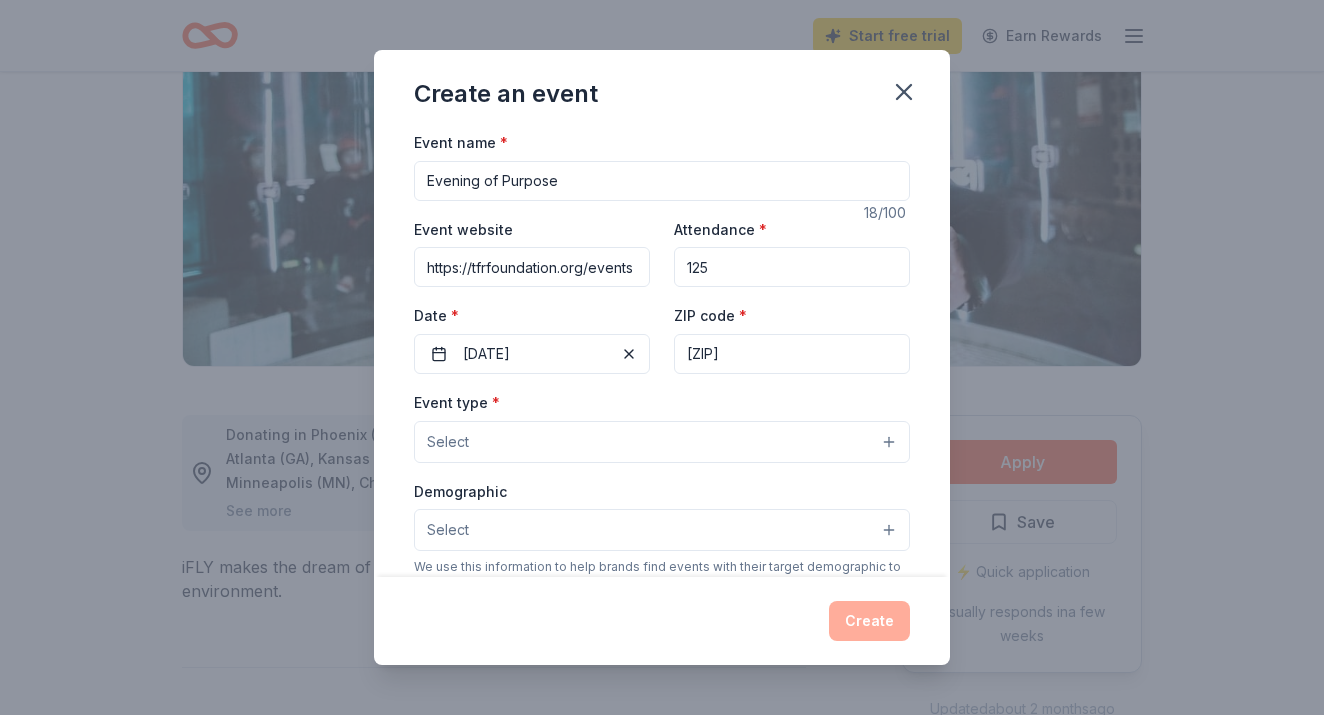 click on "Select" at bounding box center (662, 442) 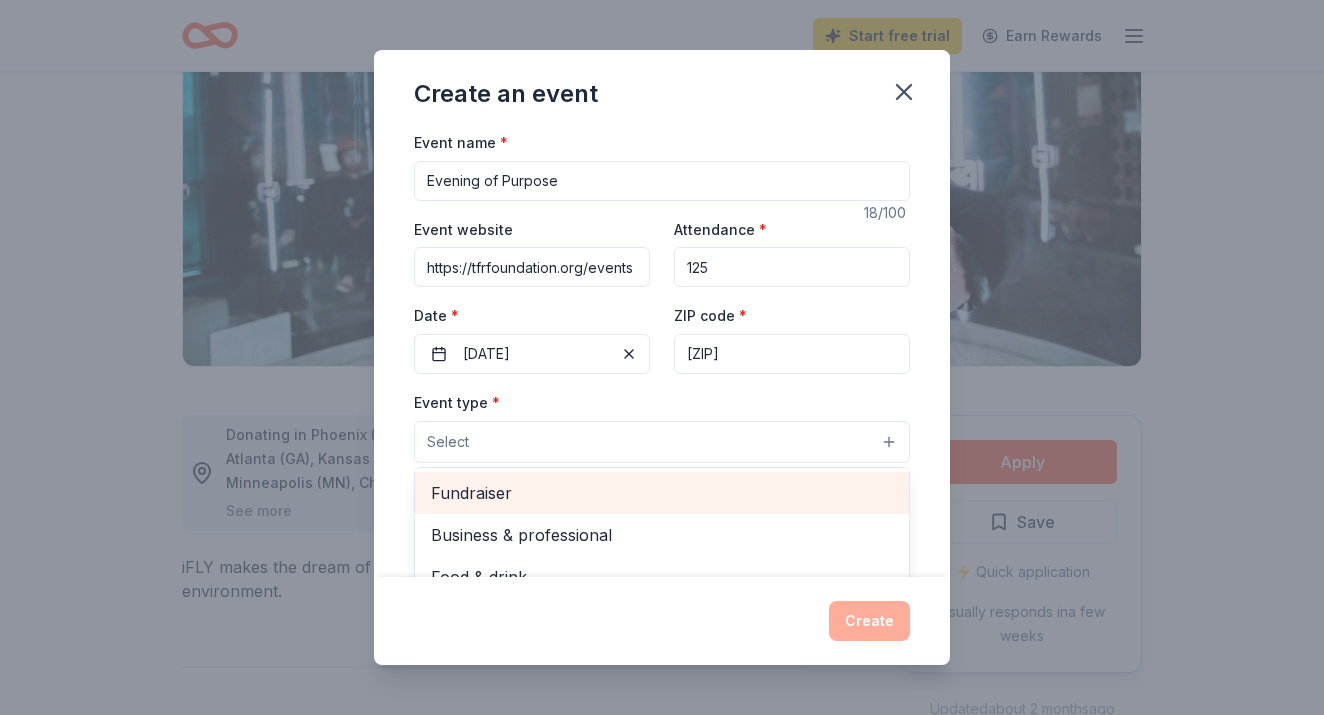 click on "Fundraiser" at bounding box center (662, 493) 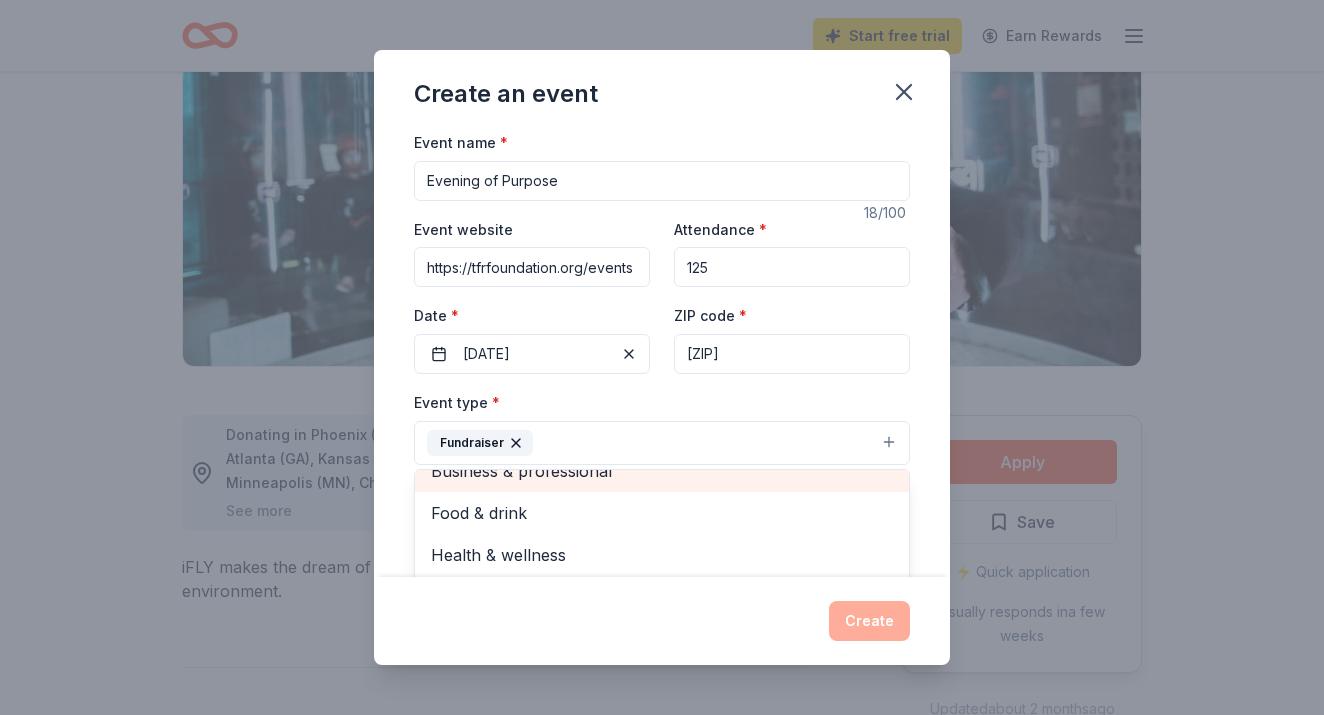 scroll, scrollTop: 22, scrollLeft: 0, axis: vertical 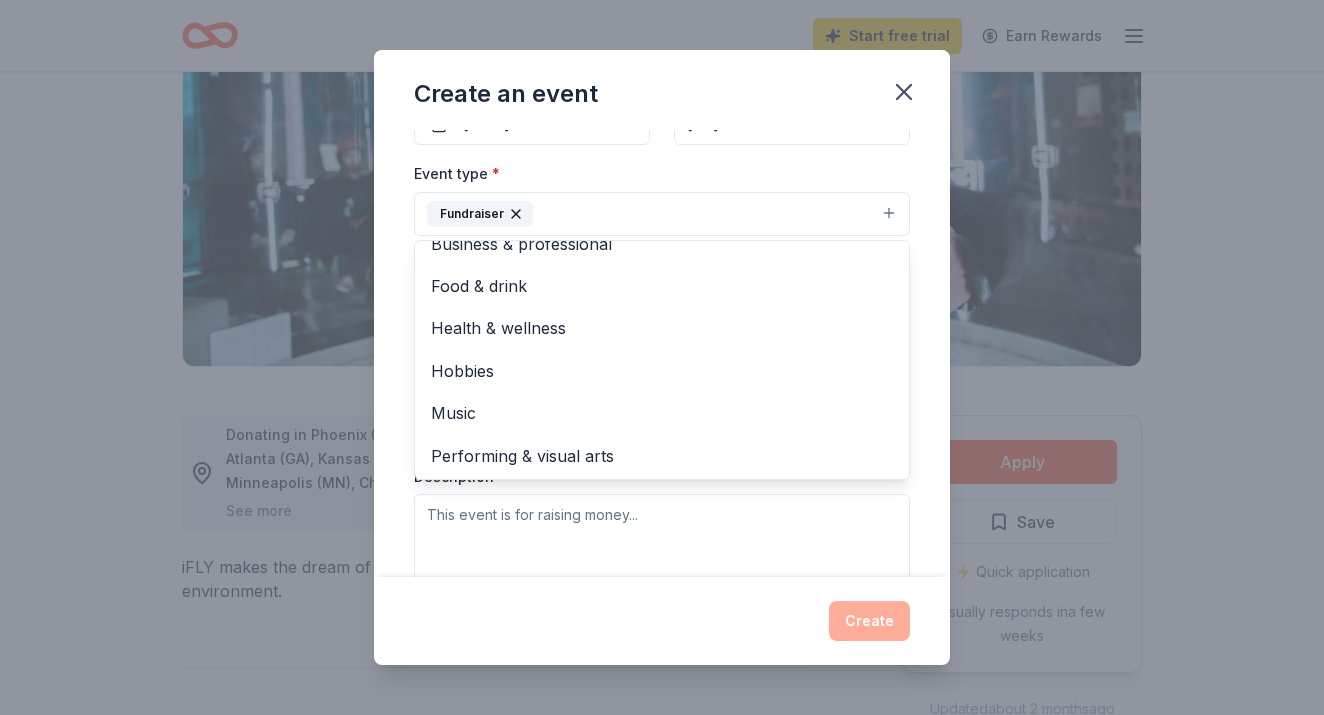 click on "Event type * Fundraiser Business & professional Food & drink Health & wellness Hobbies Music Performing & visual arts Demographic Select We use this information to help brands find events with their target demographic to sponsor their products. Mailing address Apt/unit Description" at bounding box center [662, 372] 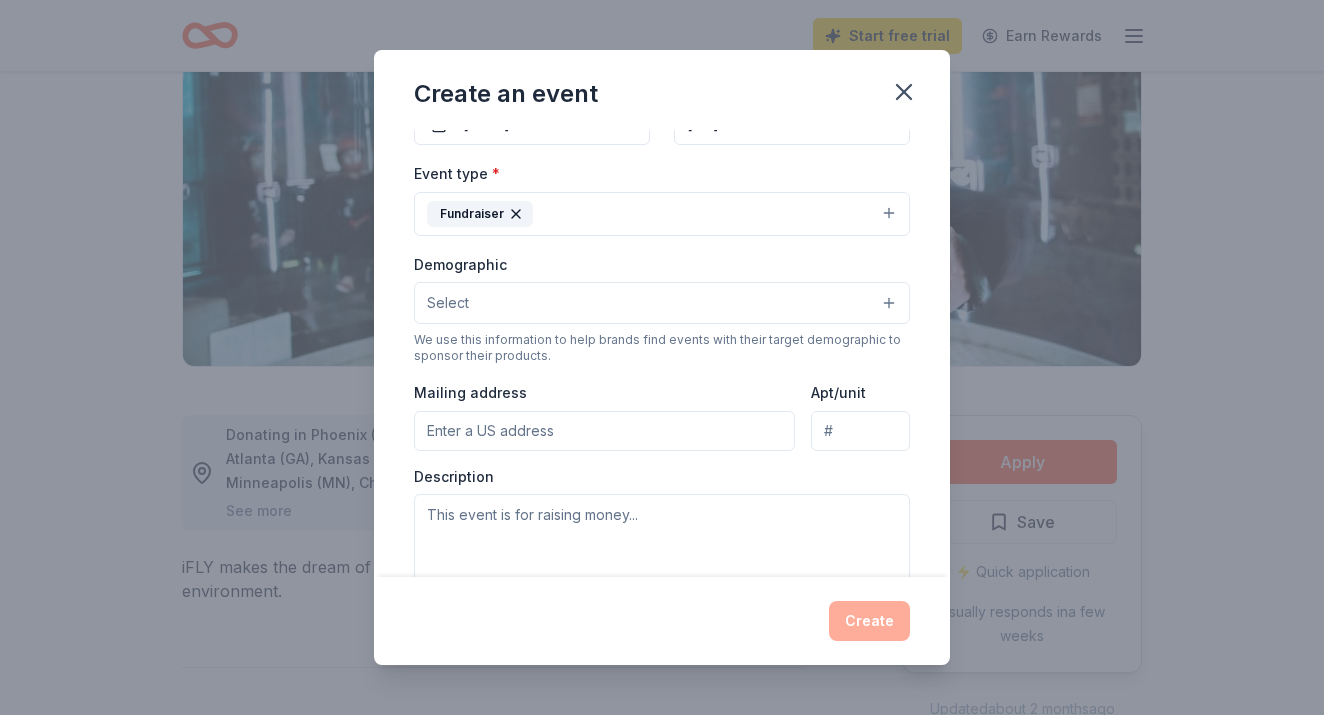 click on "Mailing address" at bounding box center [604, 431] 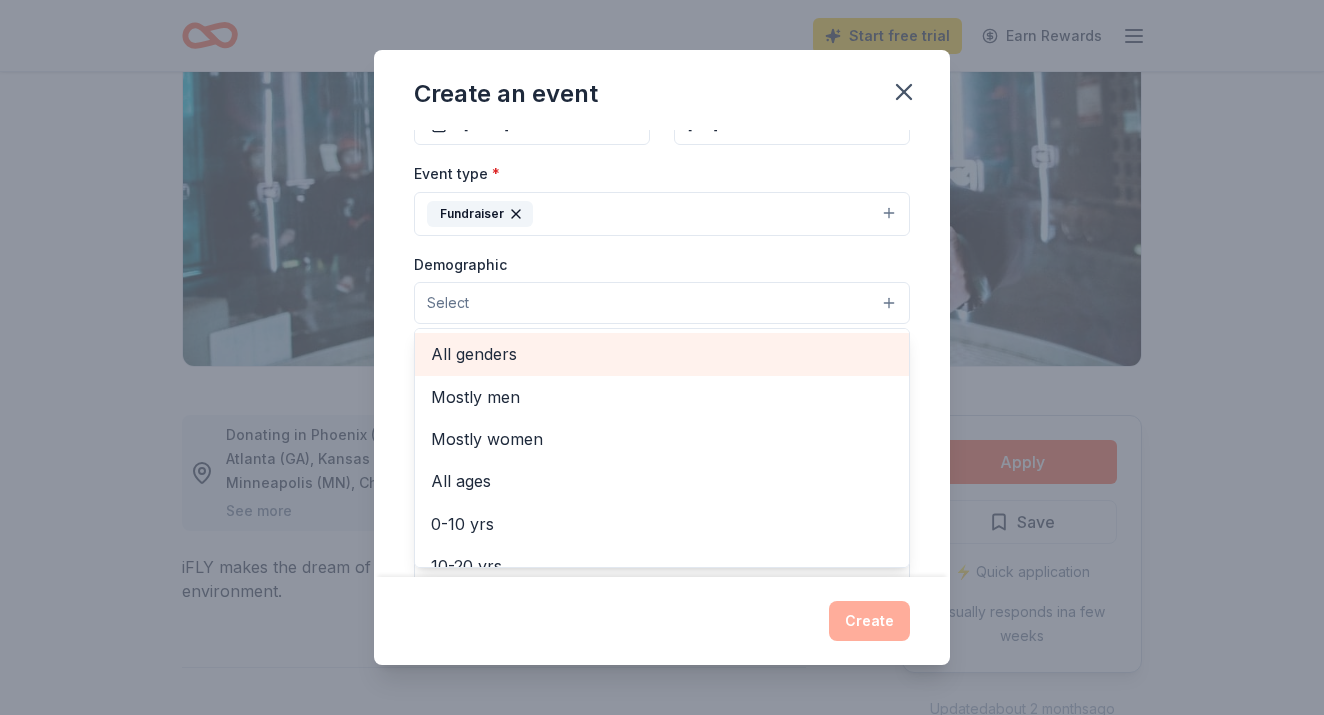 click on "All genders" at bounding box center [662, 354] 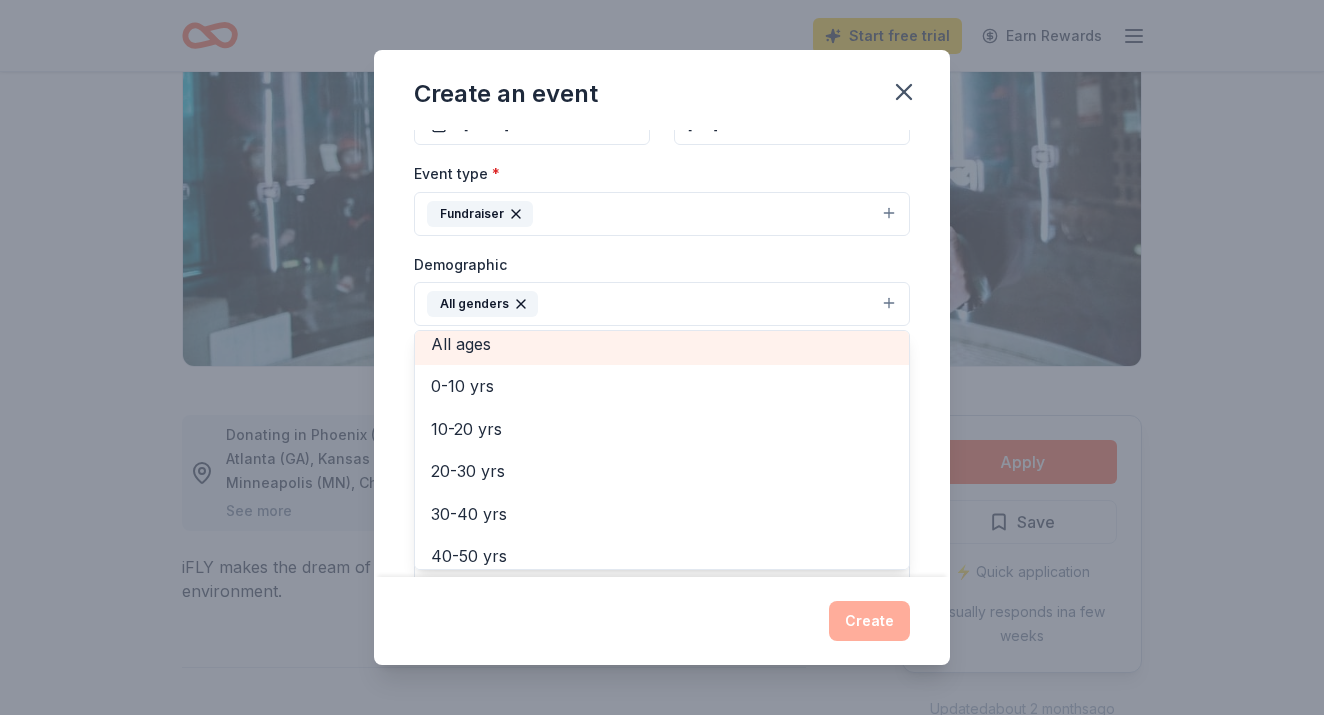 scroll, scrollTop: 124, scrollLeft: 0, axis: vertical 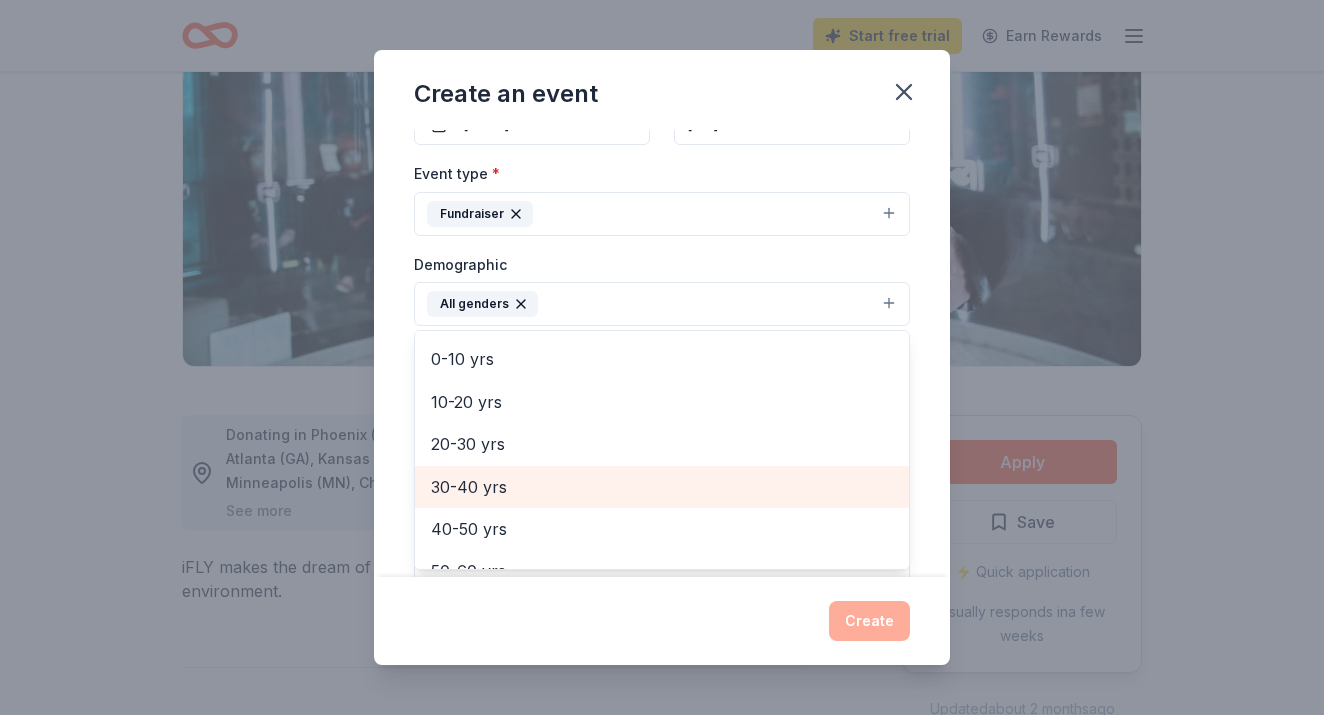 click on "30-40 yrs" at bounding box center [662, 487] 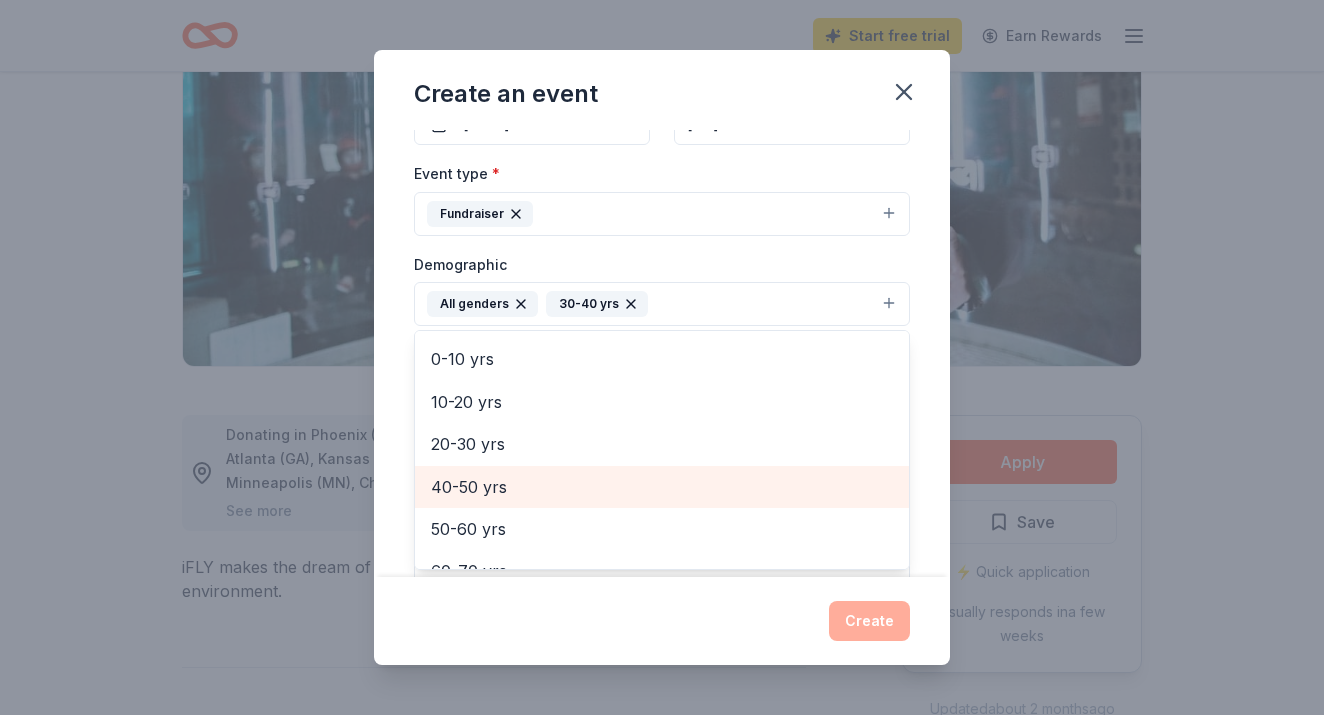click on "40-50 yrs" at bounding box center (662, 487) 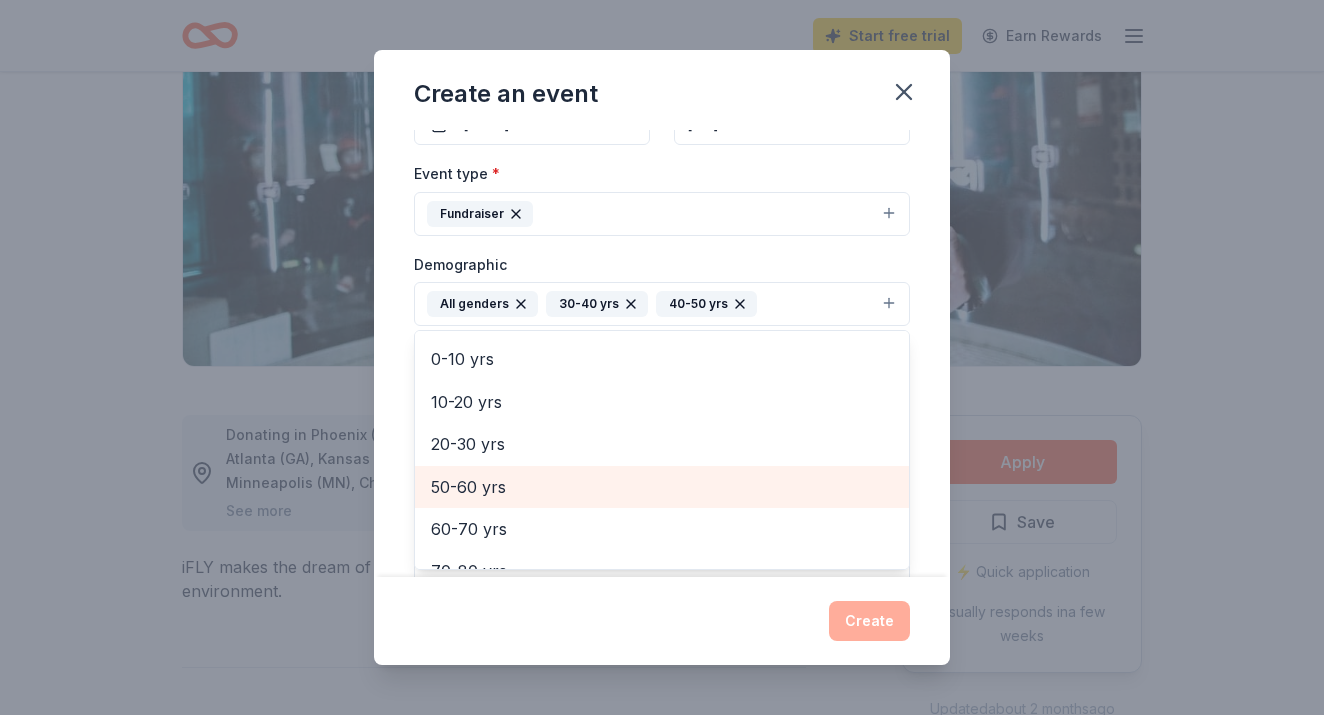 click on "50-60 yrs" at bounding box center (662, 487) 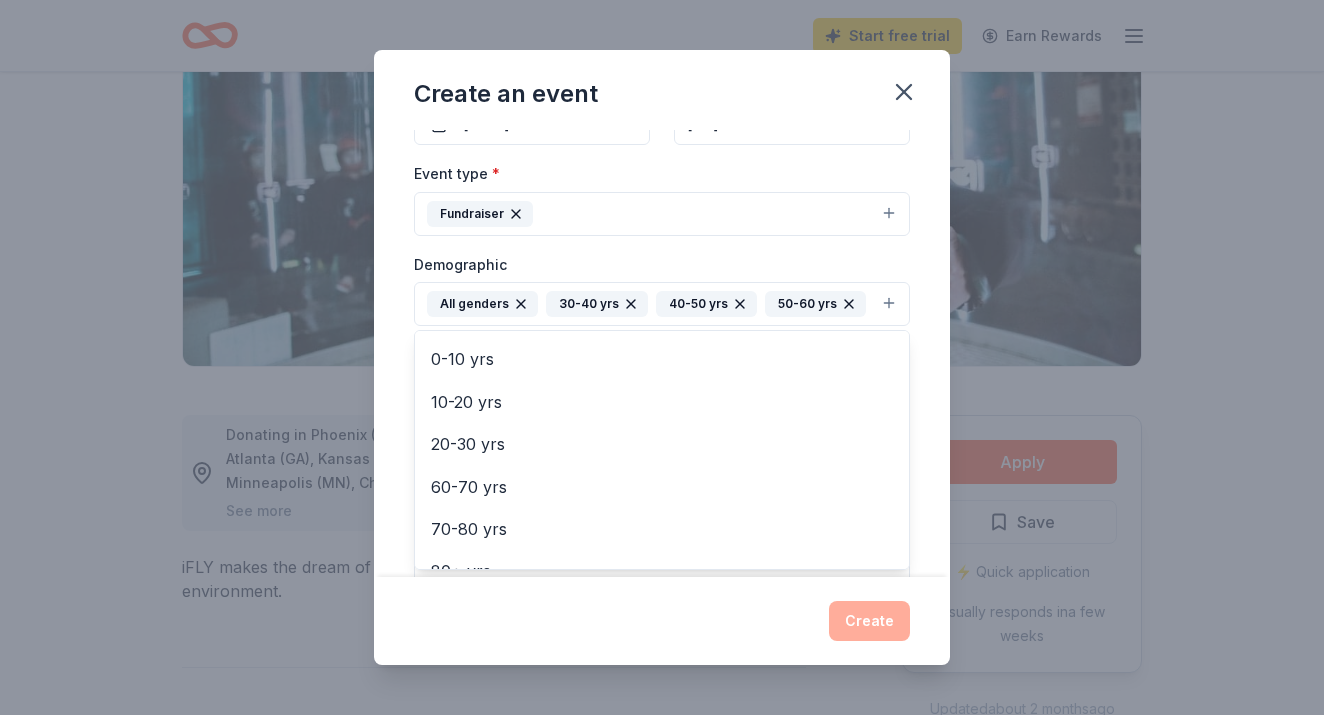click on "Event type * Fundraiser Demographic All genders 30-40 yrs 40-50 yrs 50-60 yrs Mostly men Mostly women All ages 0-10 yrs 10-20 yrs 20-30 yrs 60-70 yrs 70-80 yrs 80+ yrs We use this information to help brands find events with their target demographic to sponsor their products. Mailing address Apt/unit Description" at bounding box center [662, 373] 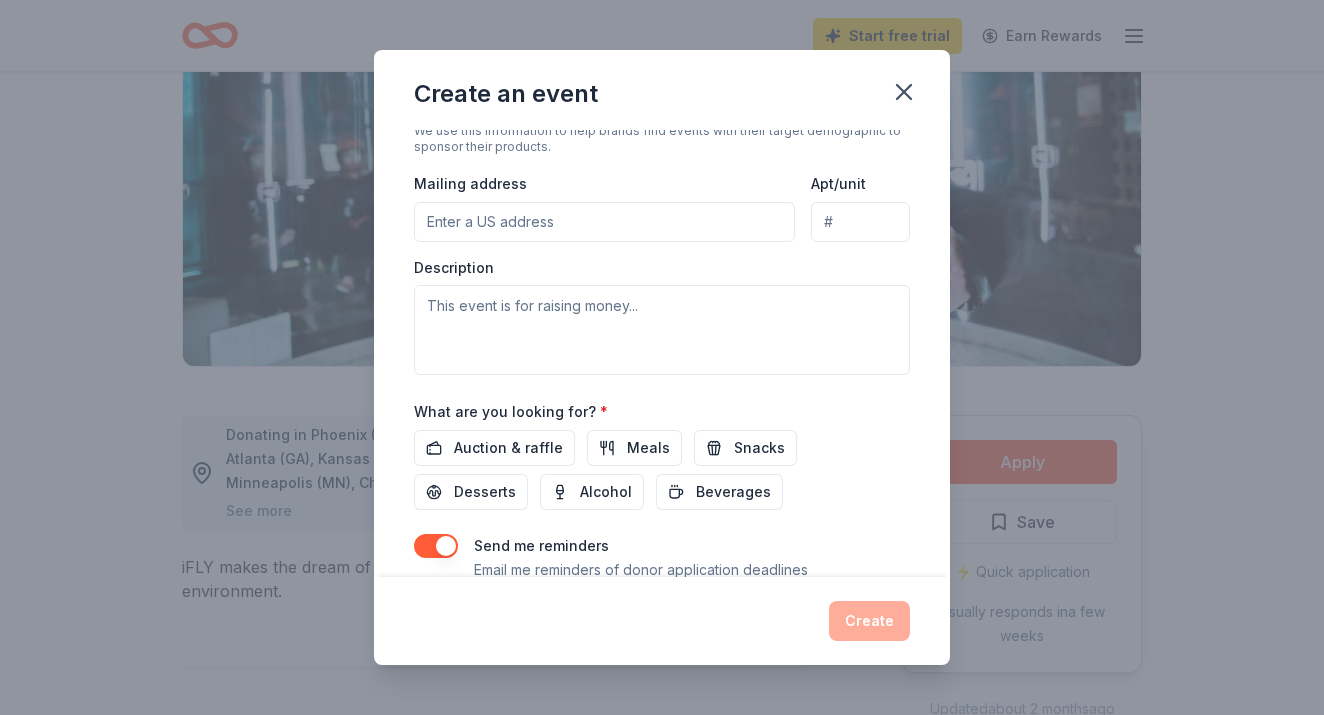 scroll, scrollTop: 444, scrollLeft: 0, axis: vertical 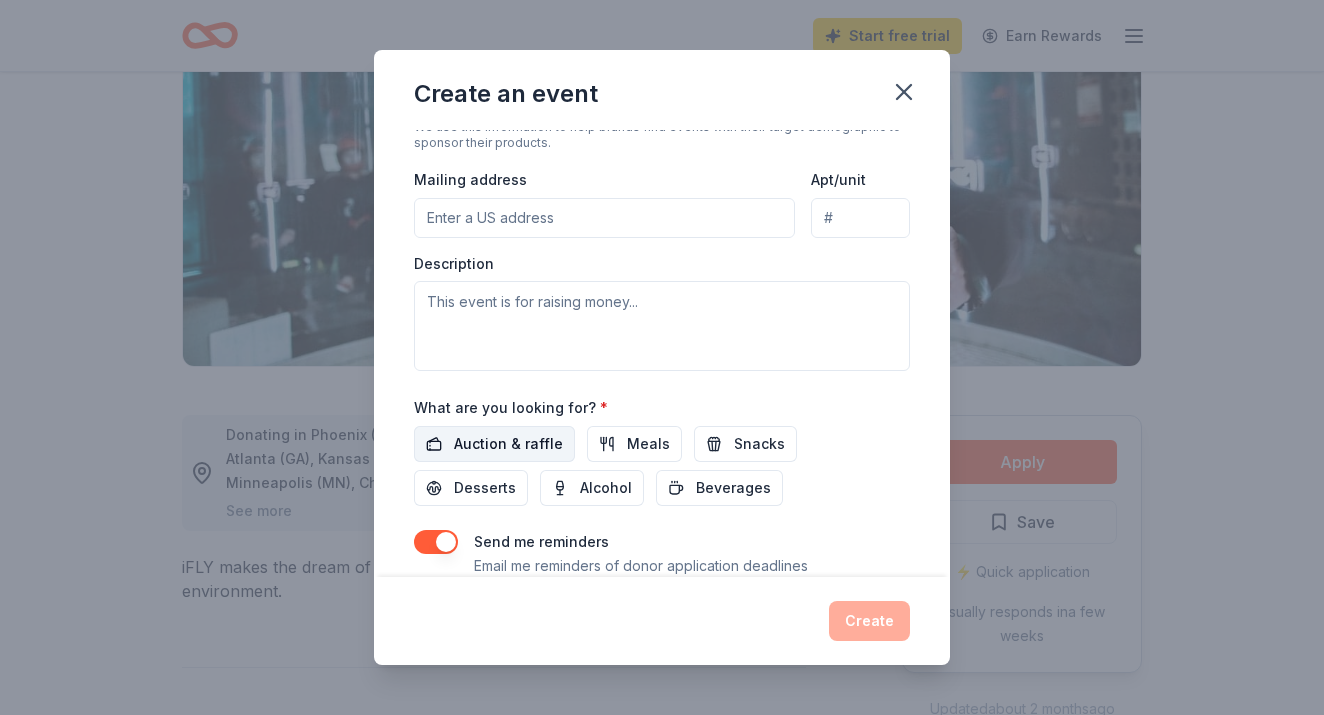 click on "Auction & raffle" at bounding box center (508, 444) 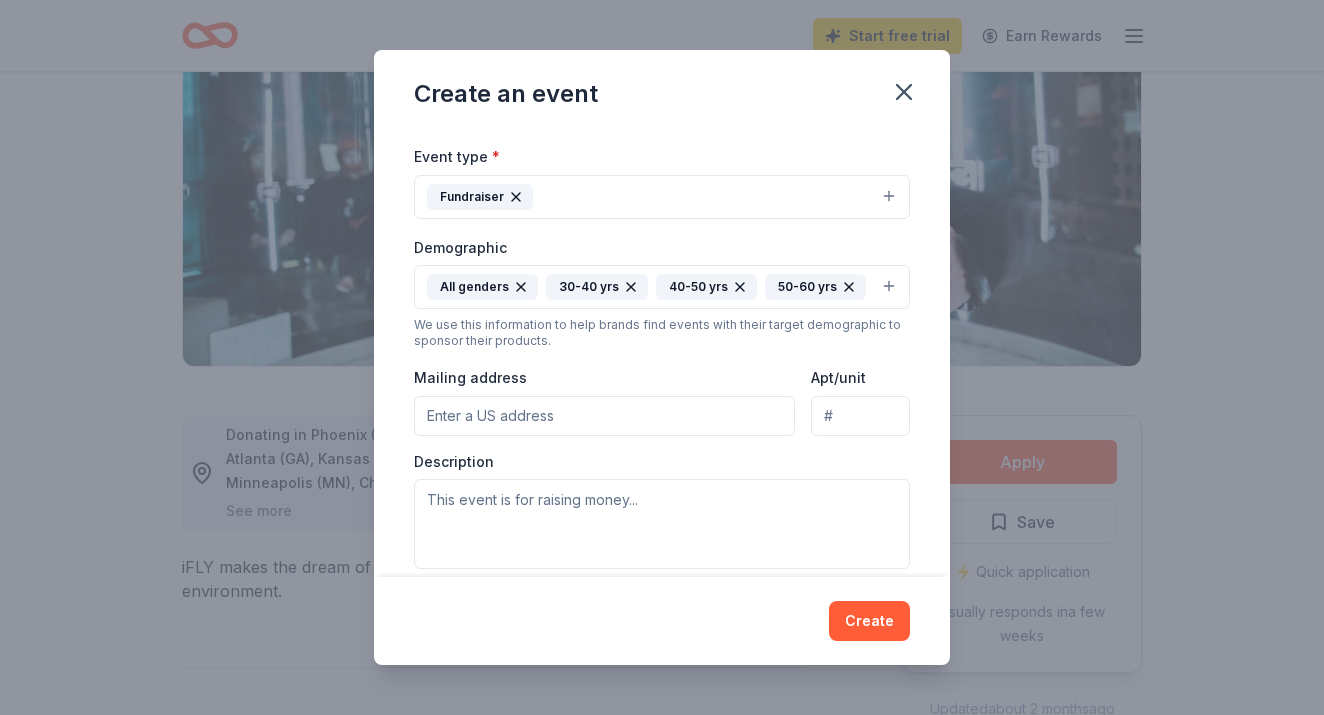 scroll, scrollTop: 241, scrollLeft: 0, axis: vertical 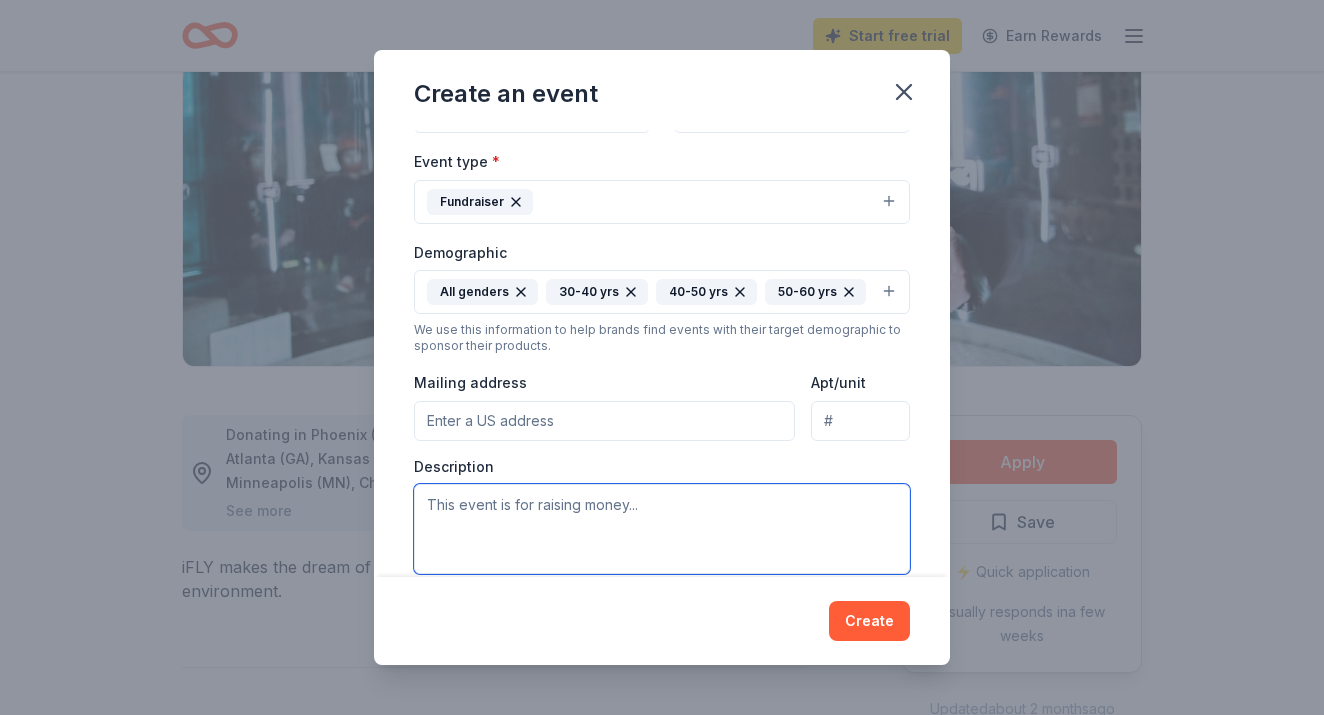 click at bounding box center (662, 529) 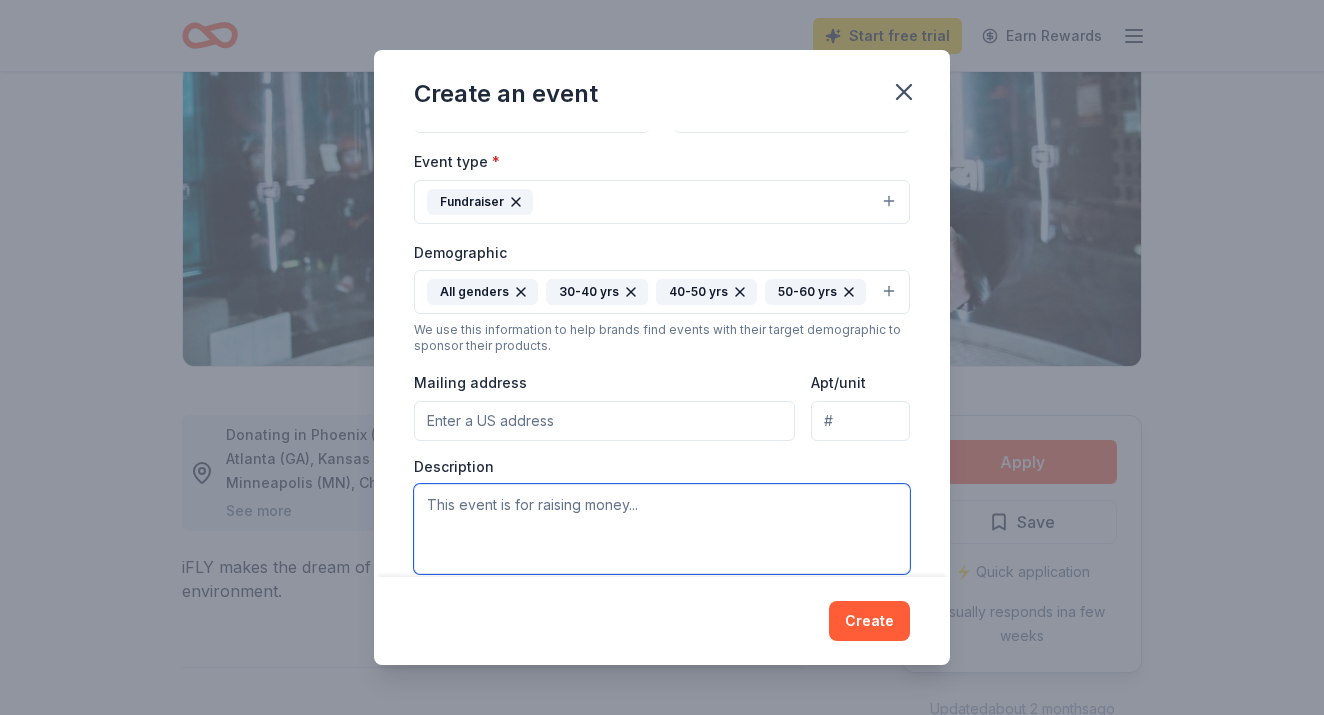 paste on "The Family Recovery Foundation is a national nonprofit dedicated to supporting families impacted by addiction and mental health challenges. We provide free services such as grief support, prevention programs for youth, educational groups, and one-on-one family coaching—ensuring no family has to face this journey alone.
We are kindly requesting a donated package, night stay, experience, or service to feature in our silent or live auction at our annual gala. All proceeds raised will directly support our mission to bring hope and healing to families in need." 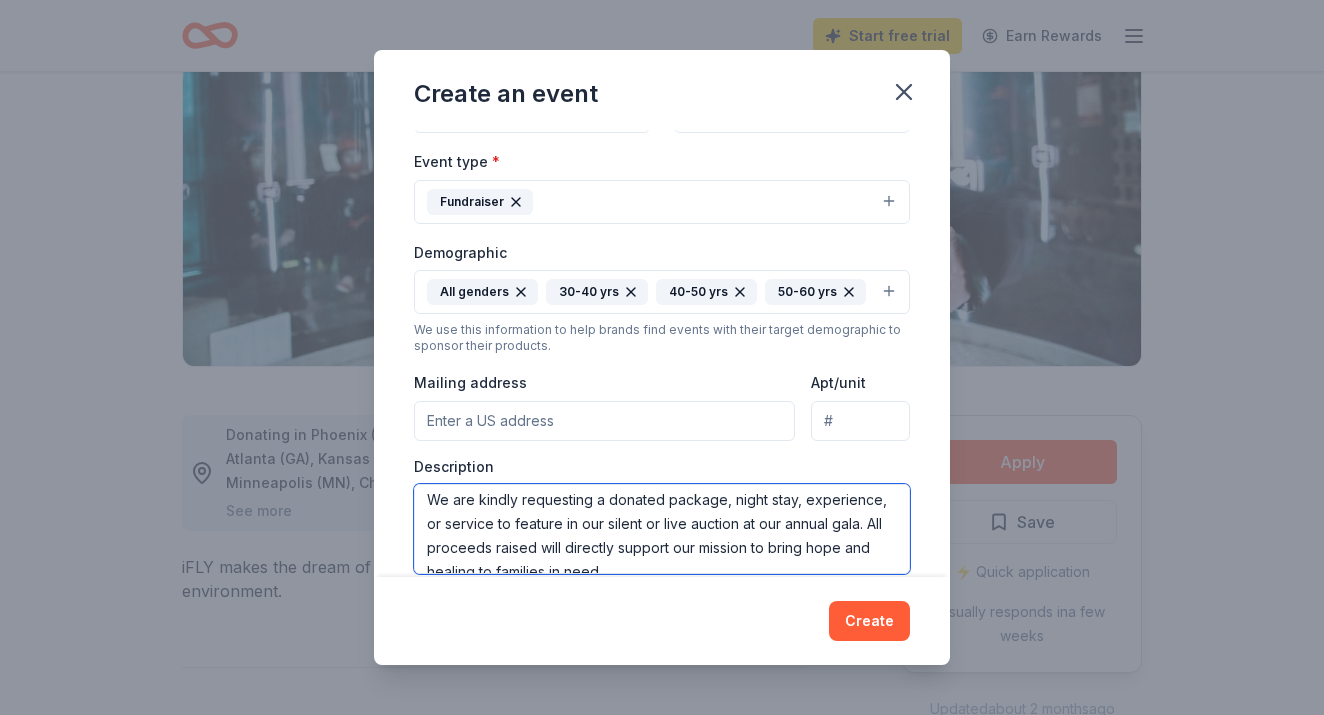 scroll, scrollTop: 151, scrollLeft: 0, axis: vertical 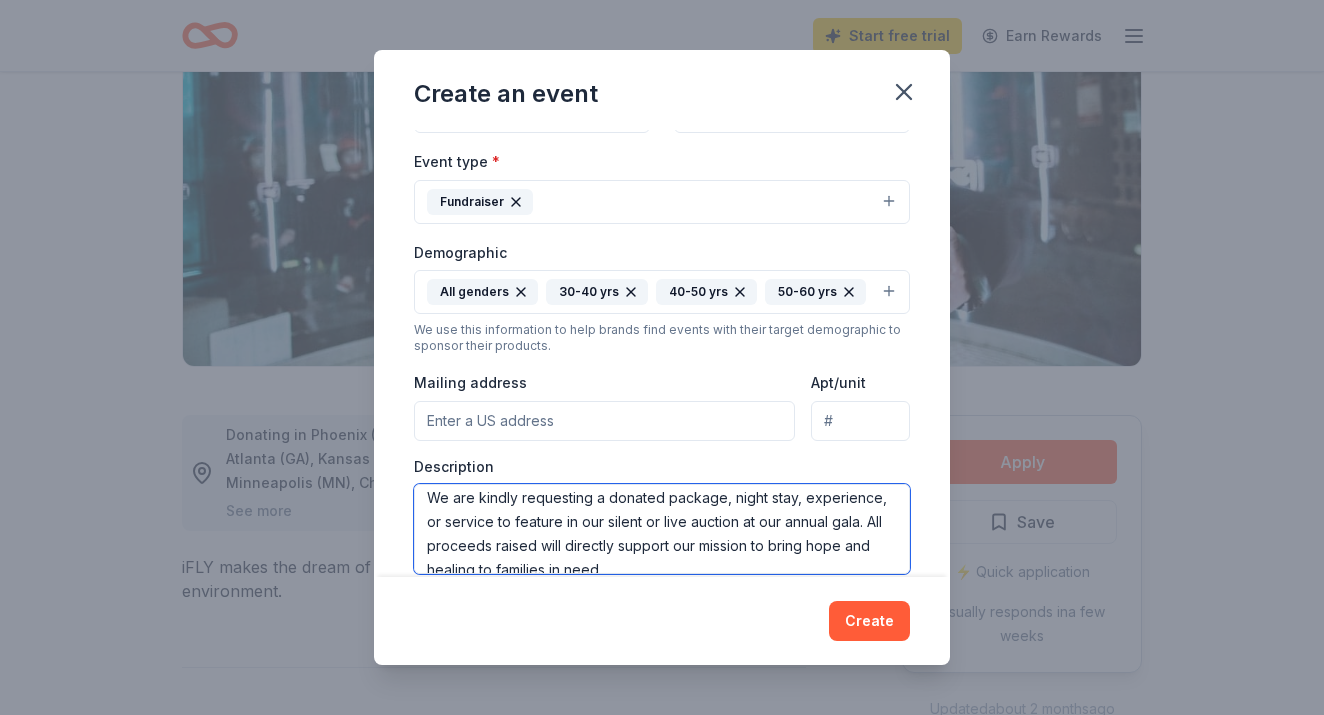 drag, startPoint x: 800, startPoint y: 494, endPoint x: 732, endPoint y: 494, distance: 68 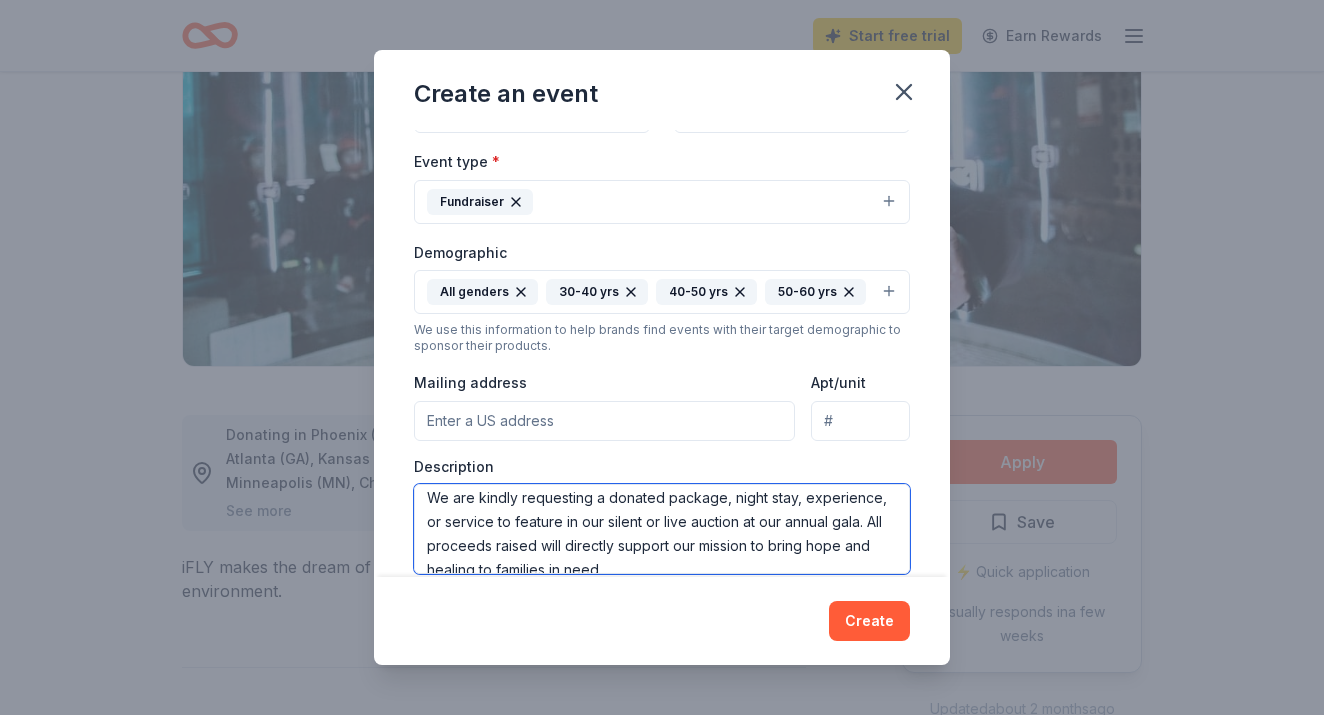 click on "The Family Recovery Foundation is a national nonprofit dedicated to supporting families impacted by addiction and mental health challenges. We provide free services such as grief support, prevention programs for youth, educational groups, and one-on-one family coaching—ensuring no family has to face this journey alone.
We are kindly requesting a donated package, night stay, experience, or service to feature in our silent or live auction at our annual gala. All proceeds raised will directly support our mission to bring hope and healing to families in need." at bounding box center (662, 529) 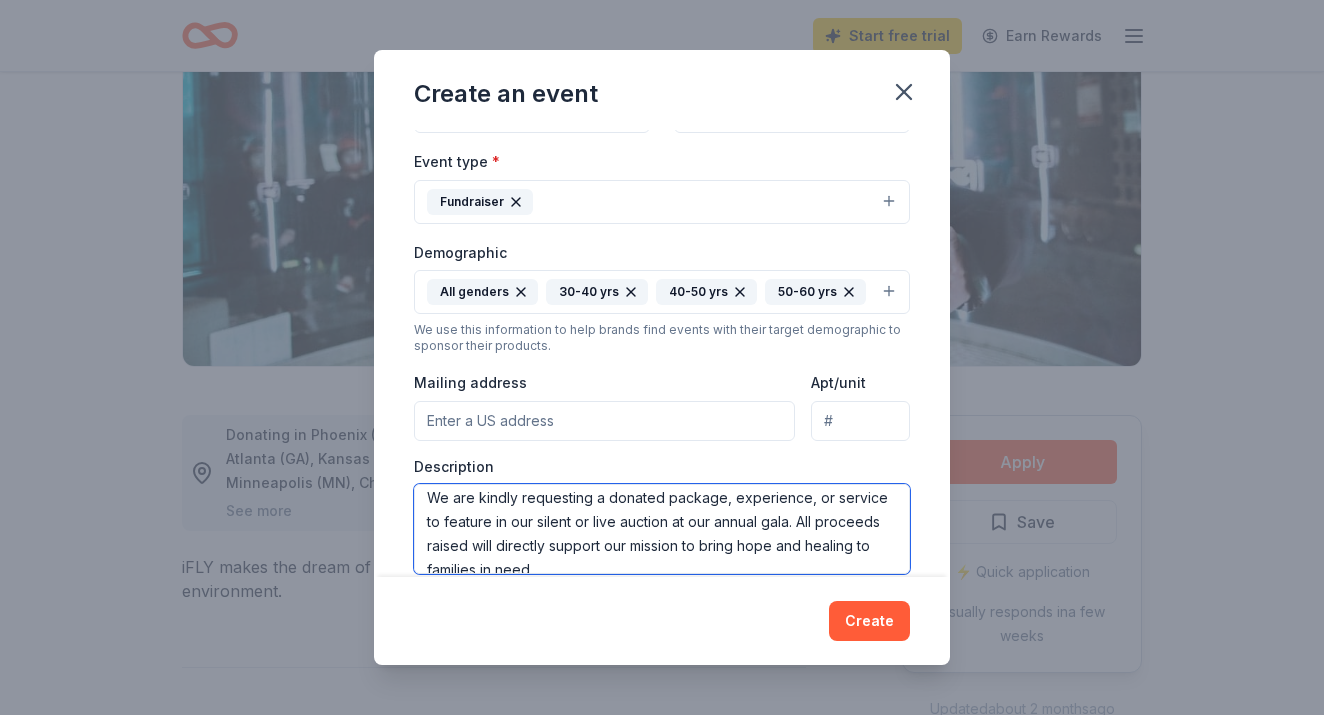 scroll, scrollTop: 148, scrollLeft: 0, axis: vertical 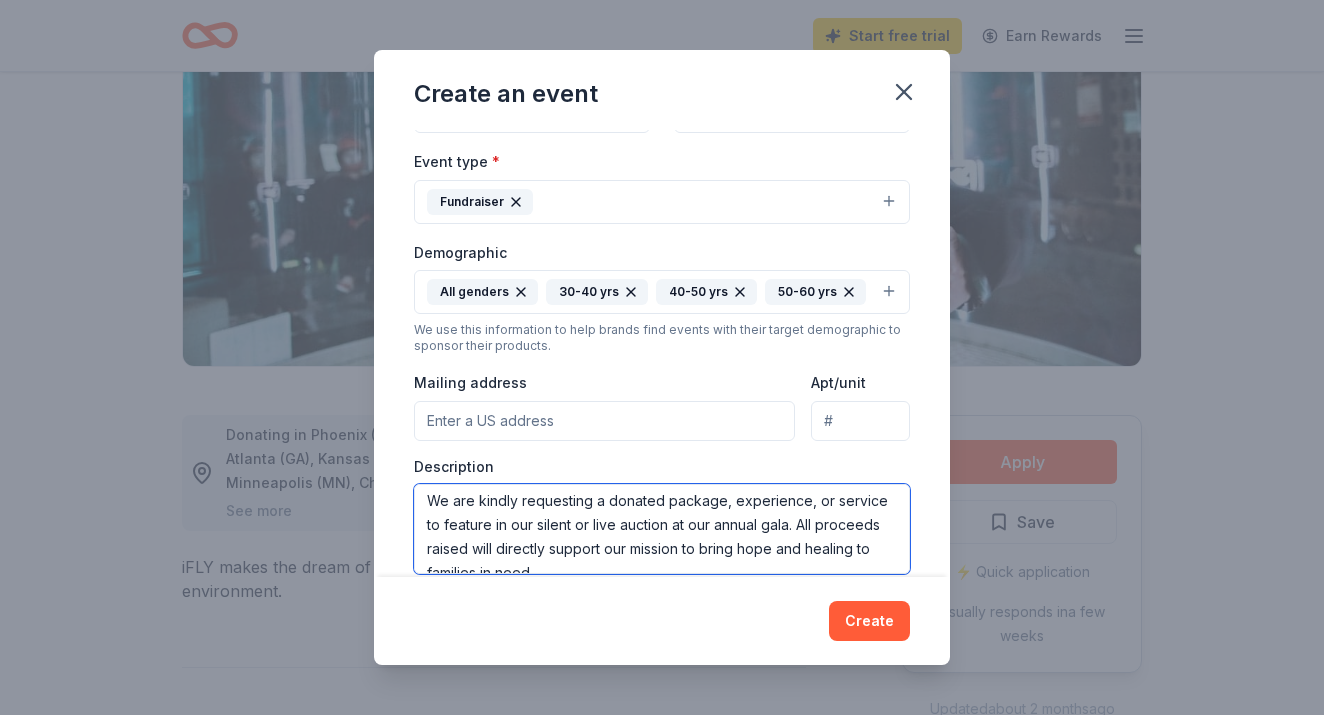 type on "The Family Recovery Foundation is a national nonprofit dedicated to supporting families impacted by addiction and mental health challenges. We provide free services such as grief support, prevention programs for youth, educational groups, and one-on-one family coaching—ensuring no family has to face this journey alone.
We are kindly requesting a donated package, experience, or service to feature in our silent or live auction at our annual gala. All proceeds raised will directly support our mission to bring hope and healing to families in need." 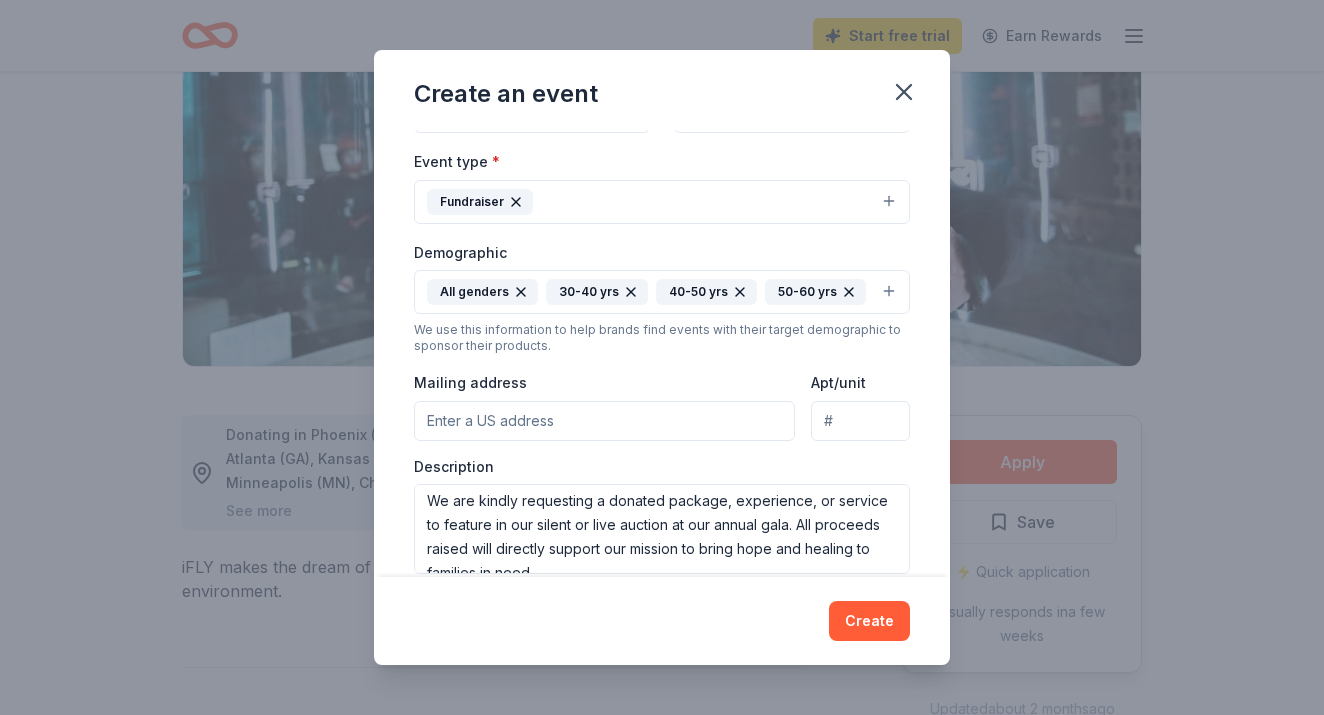 click on "Mailing address" at bounding box center [604, 421] 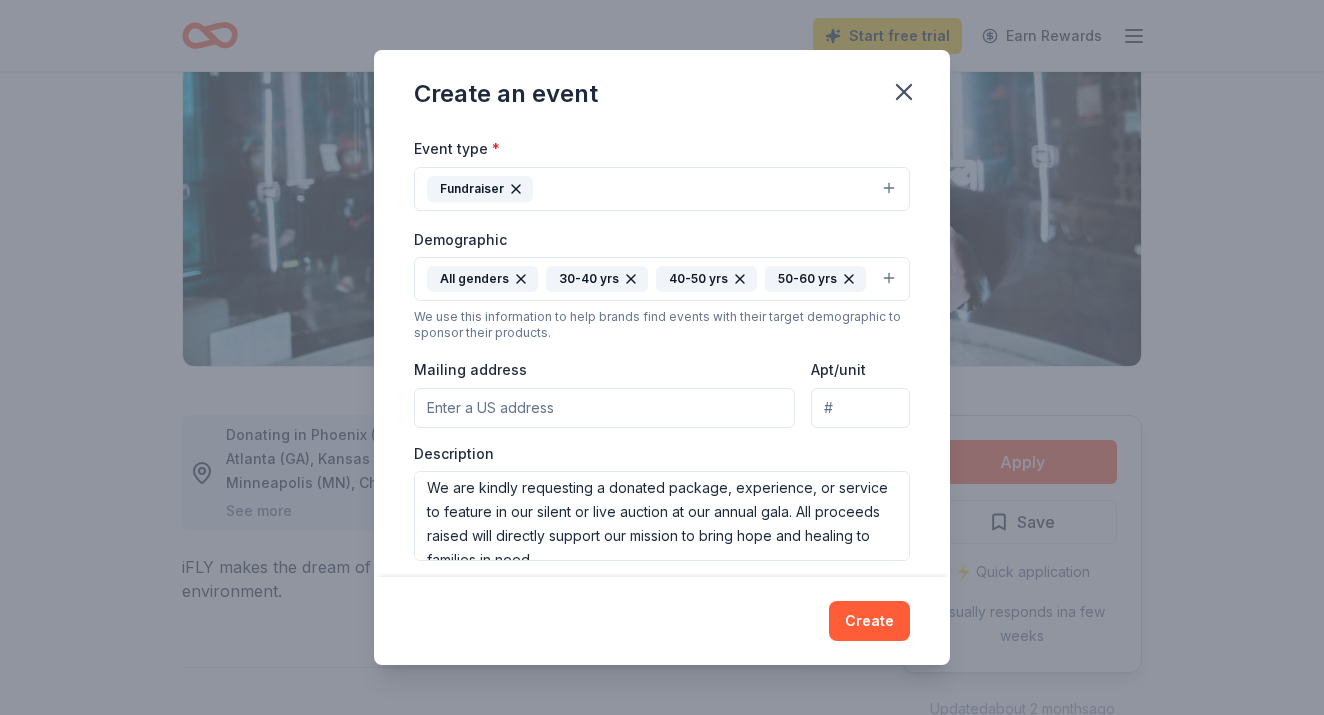 scroll, scrollTop: 268, scrollLeft: 0, axis: vertical 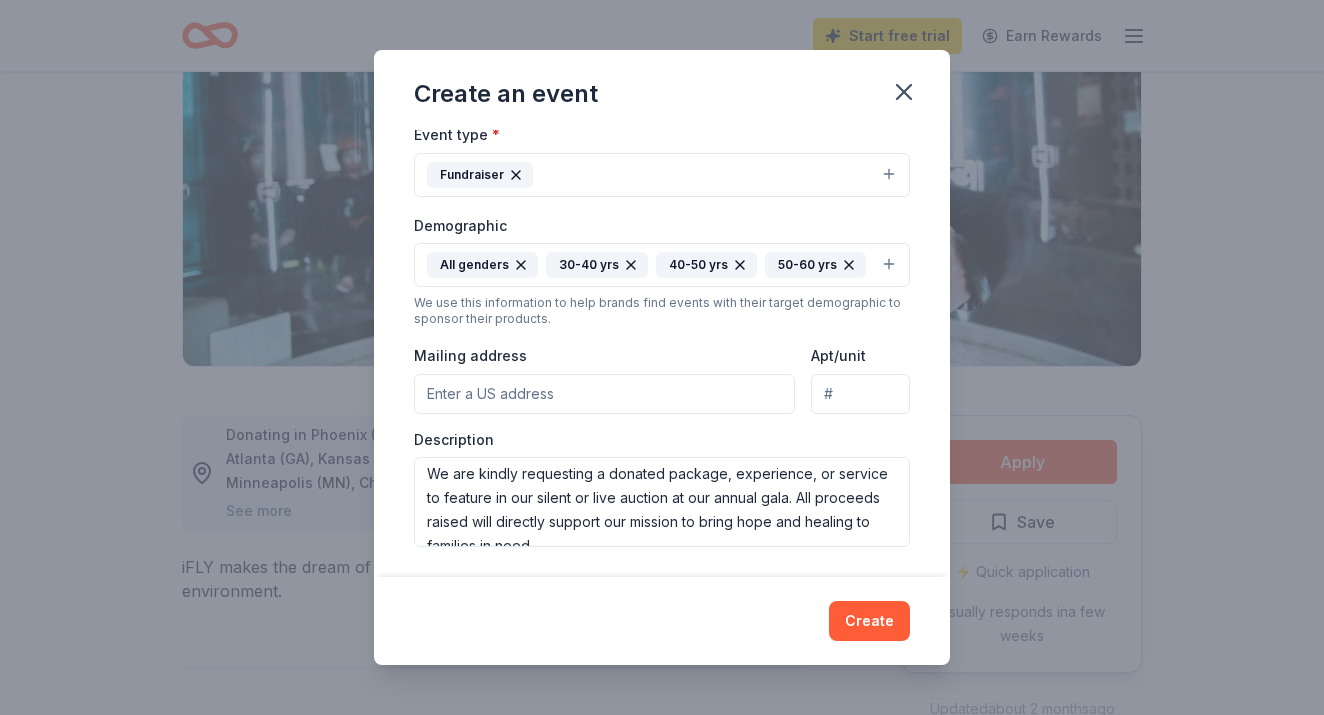 paste on "[NUMBER] [STREET] [CITY], [STATE] [ZIP]" 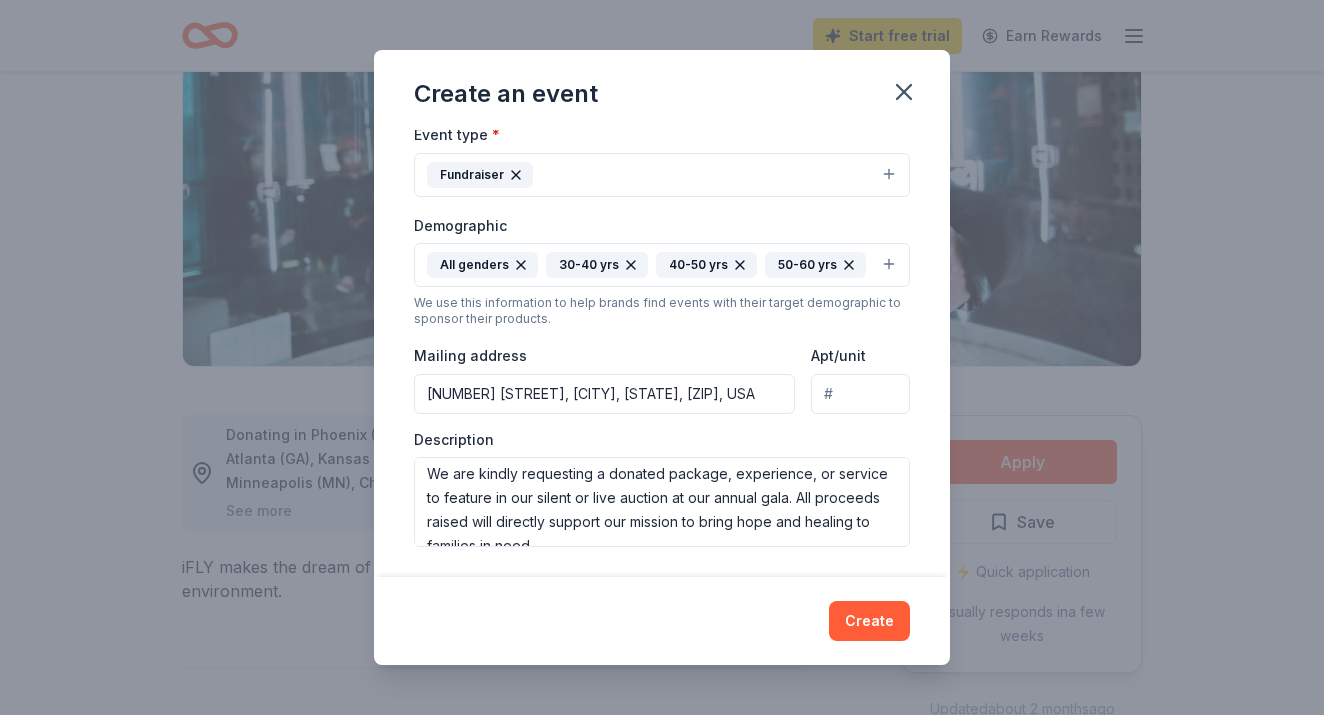 type on "[NUMBER] [STREET], [CITY], [STATE], [ZIP]" 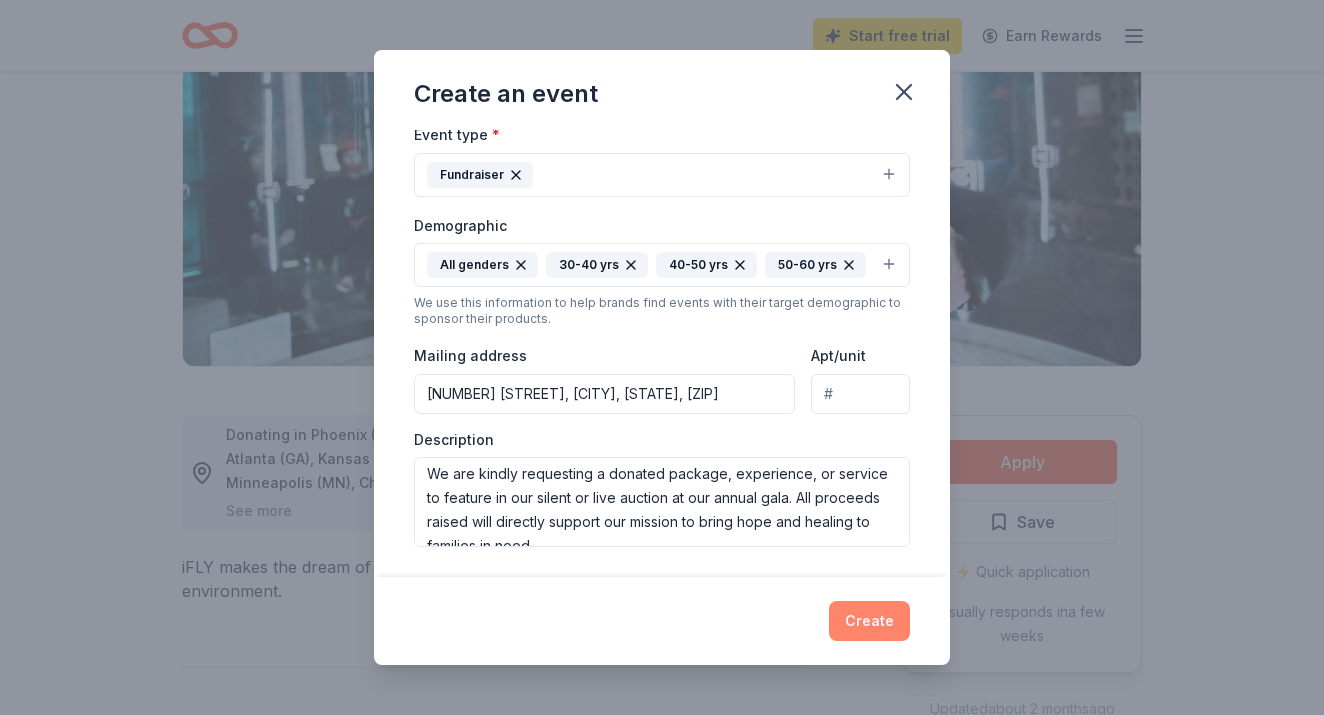 click on "Create" at bounding box center [869, 621] 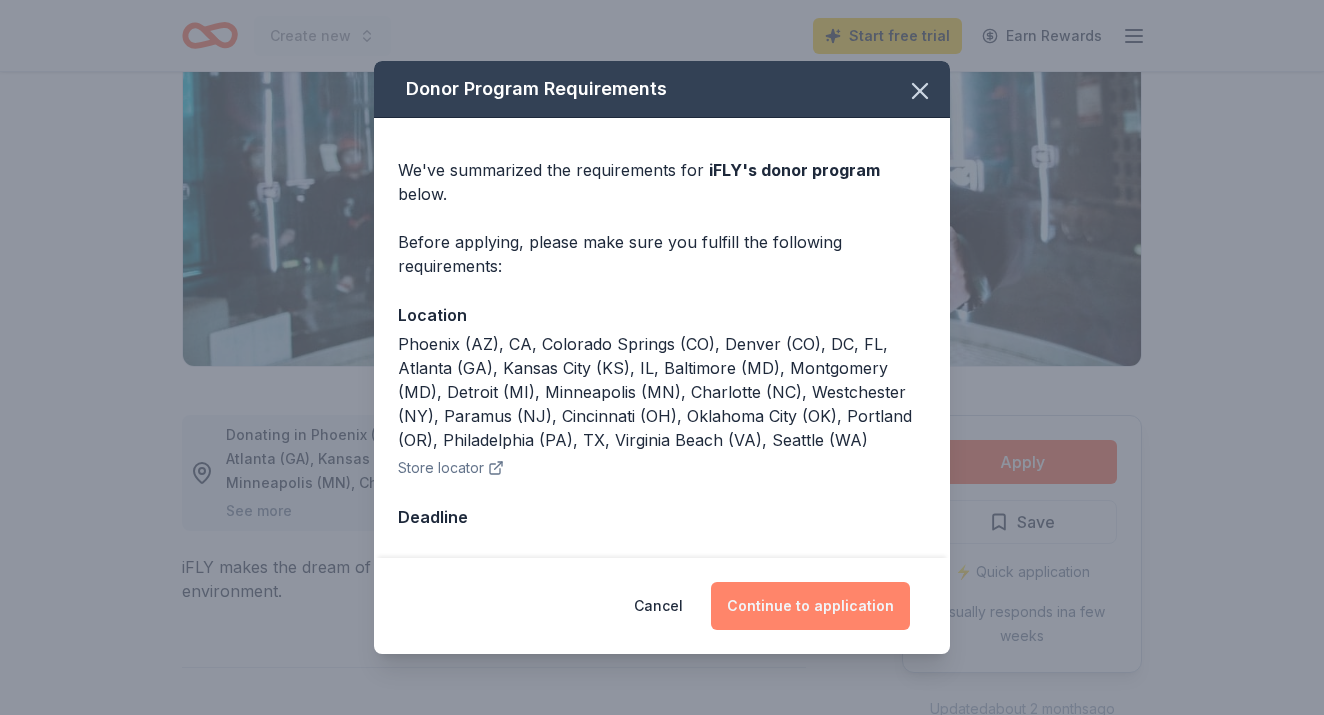 click on "Continue to application" at bounding box center (810, 606) 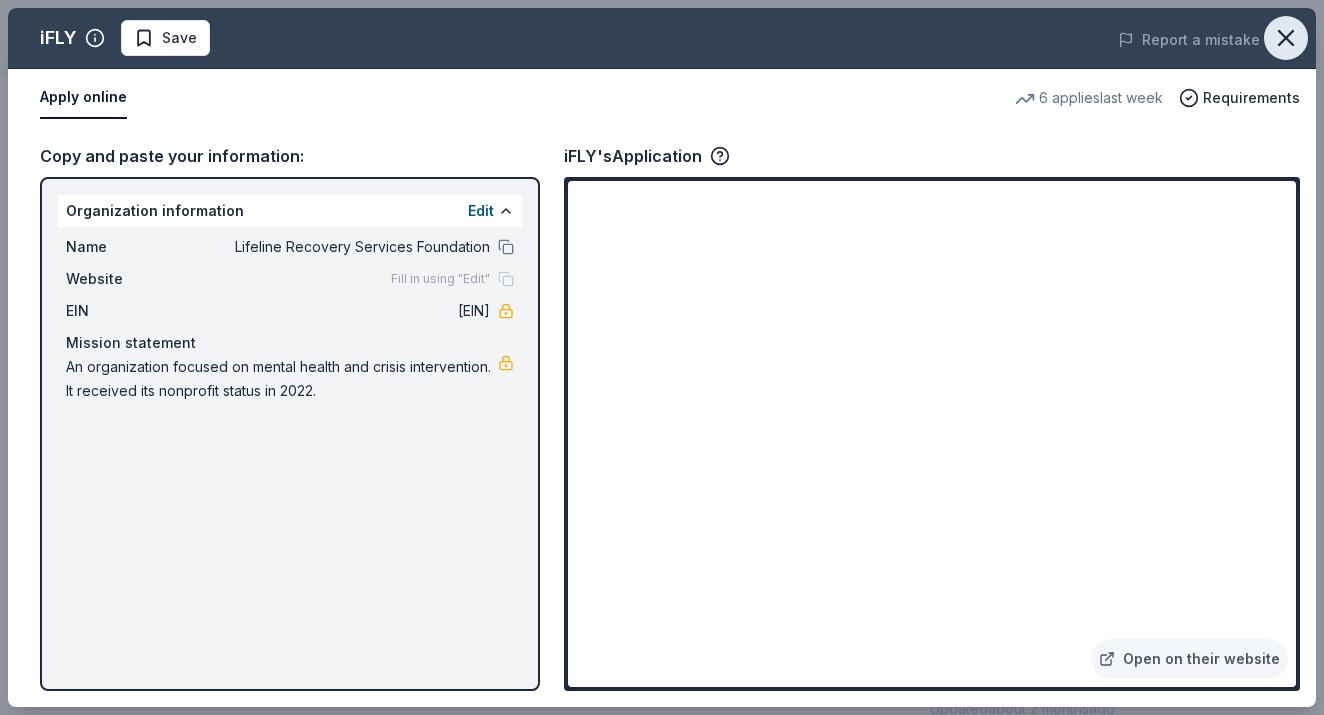 click 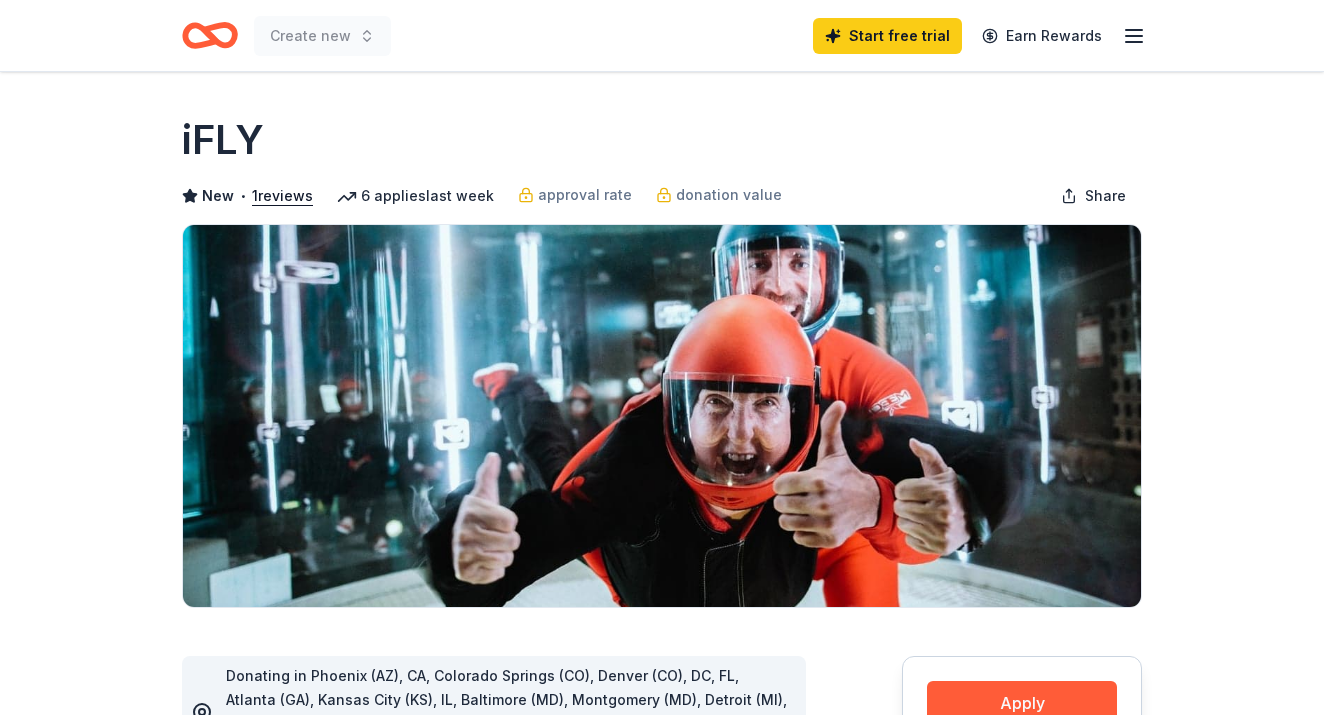 scroll, scrollTop: 0, scrollLeft: 0, axis: both 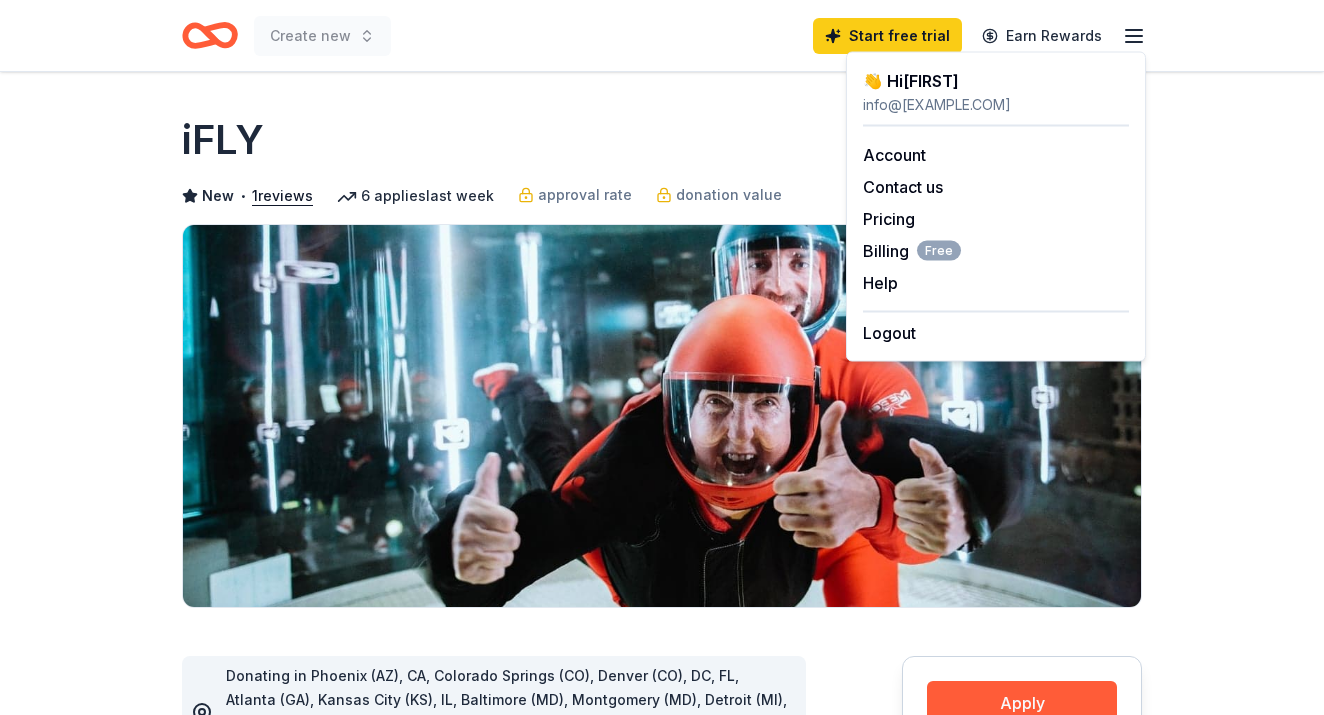 click on "iFLY New • 1 reviews 6 applies last week approval rate donation value Share Donating in Phoenix (AZ), CA, Colorado Springs (CO), Denver (CO), DC, FL, Atlanta (GA), Kansas City (KS), IL, Baltimore (MD), Montgomery (MD), Detroit (MI), Minneapolis (MN), Charlotte (NC), Westchester (NY), Paramus (NJ), Cincinnati (OH), Oklahoma City (OK), Portland (OR), Philadelphia (PA), TX, Virginia Beach (VA), Seattle (WA) See more iFLY makes the dream of flight a reality with indoor skydiving in a safe and fun environment. What they donate Gift certifcate(s) Auction & raffle Donation is small & easy to send to guests Who they donate to iFLY hasn ' t listed any preferences or eligibility criteria. Apply Save ⚡️ Quick application Usually responds in a few weeks Updated about 2 months ago Report a mistake approval rate 20 % approved 30 % declined 50 % no response donation value (average) 20% 70% 0% 10% $xx - $xx $xx - $xx $xx - $xx $xx - $xx Start free Pro trial to view approval rates and average donation values New" at bounding box center [662, 1438] 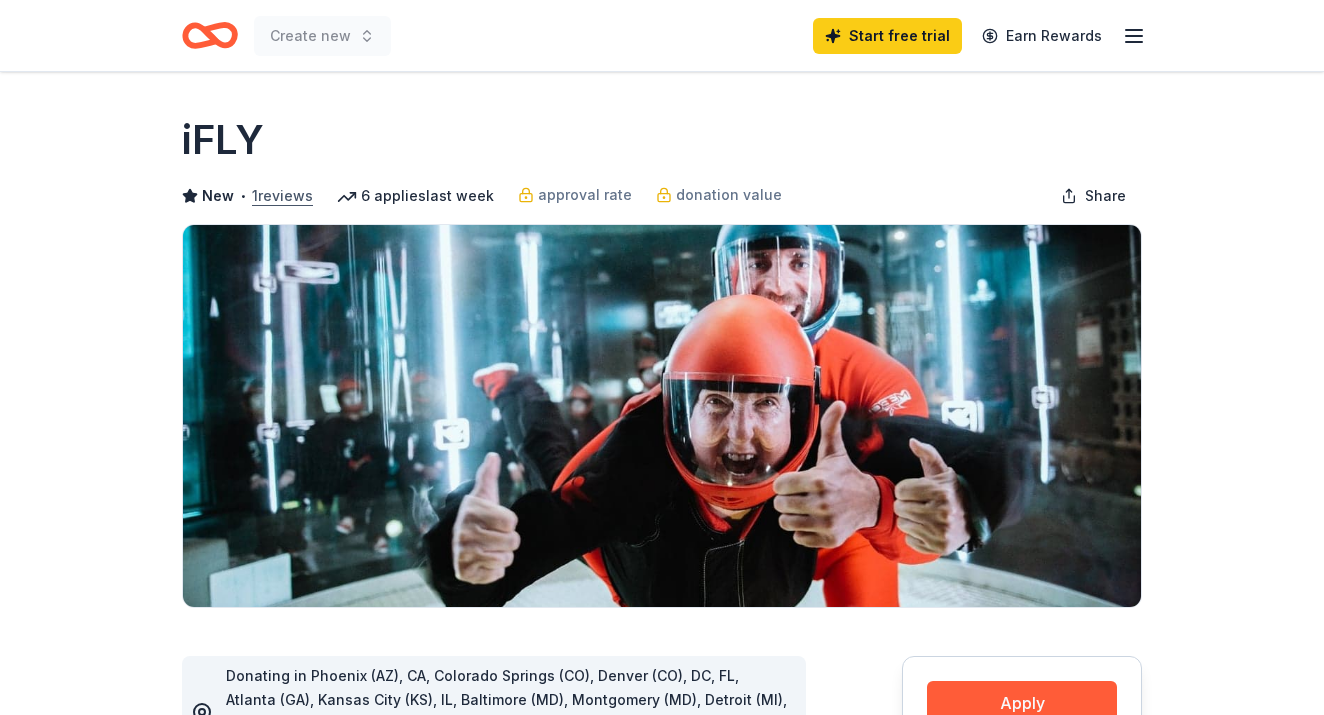 click on "1  reviews" at bounding box center [282, 196] 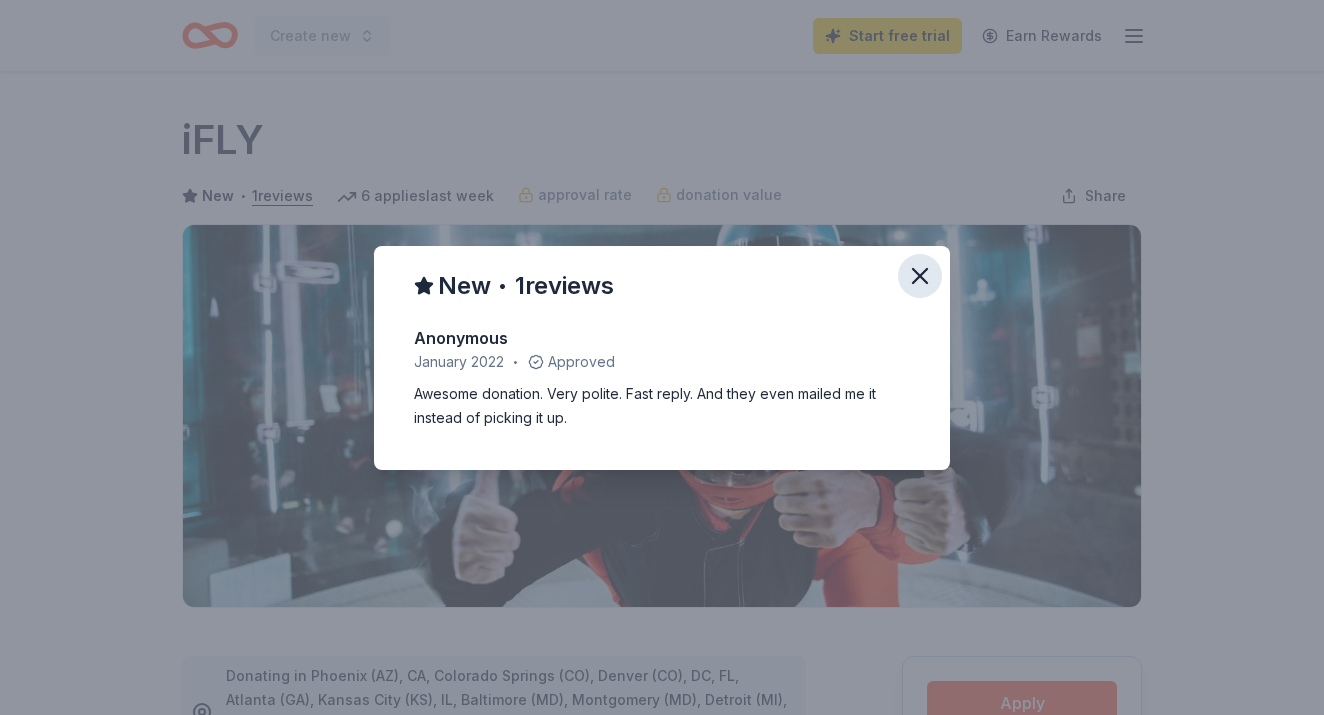 click 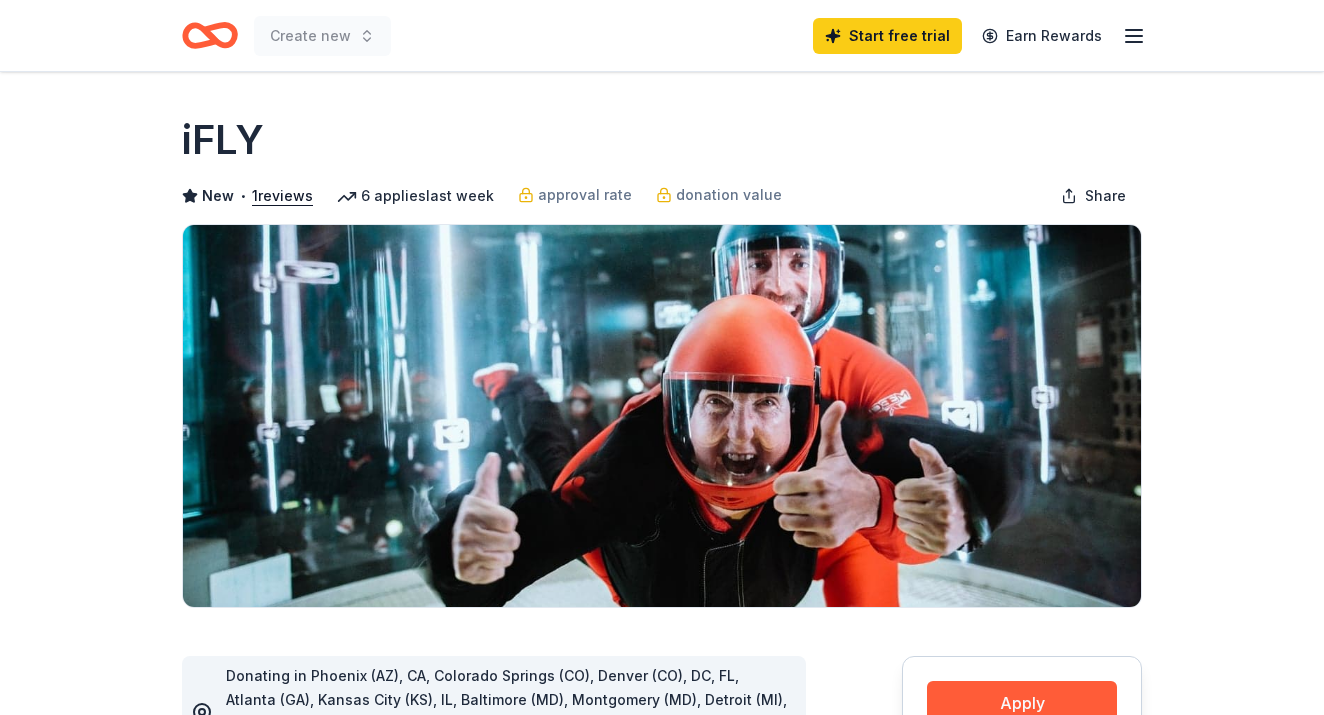 scroll, scrollTop: 0, scrollLeft: 0, axis: both 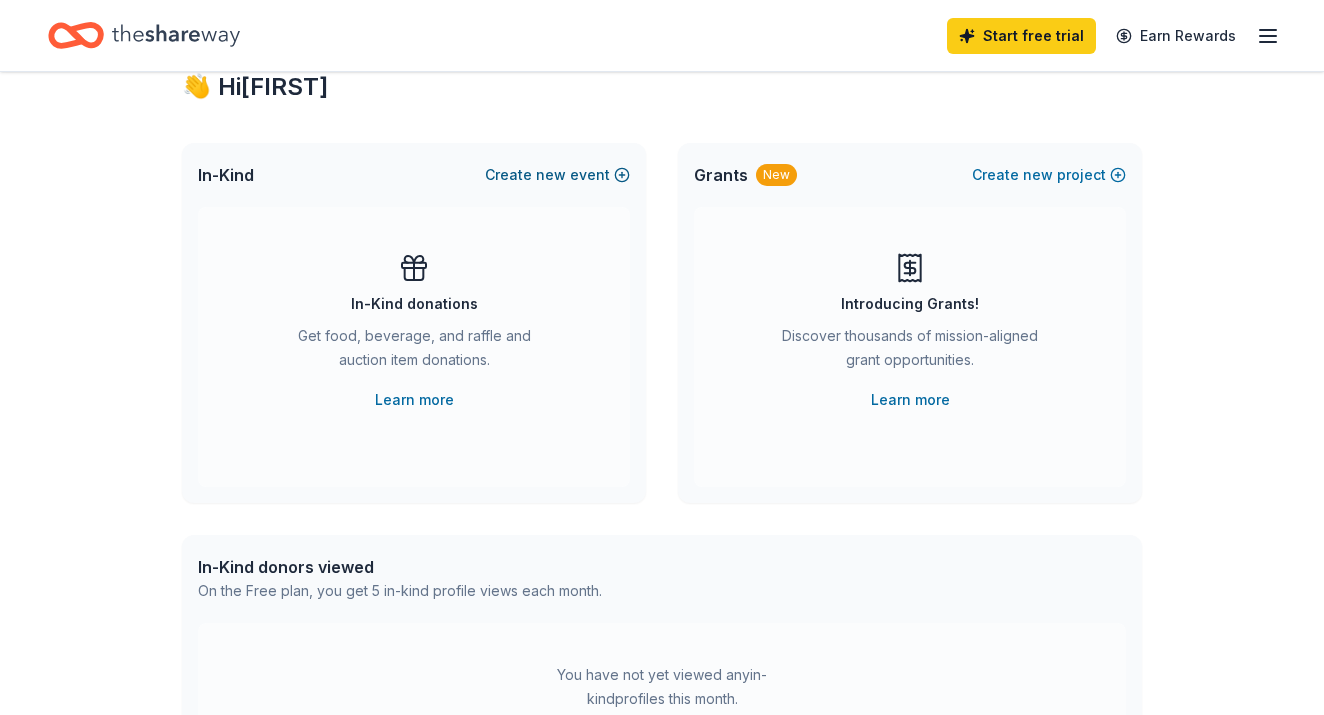 click on "new" at bounding box center [551, 175] 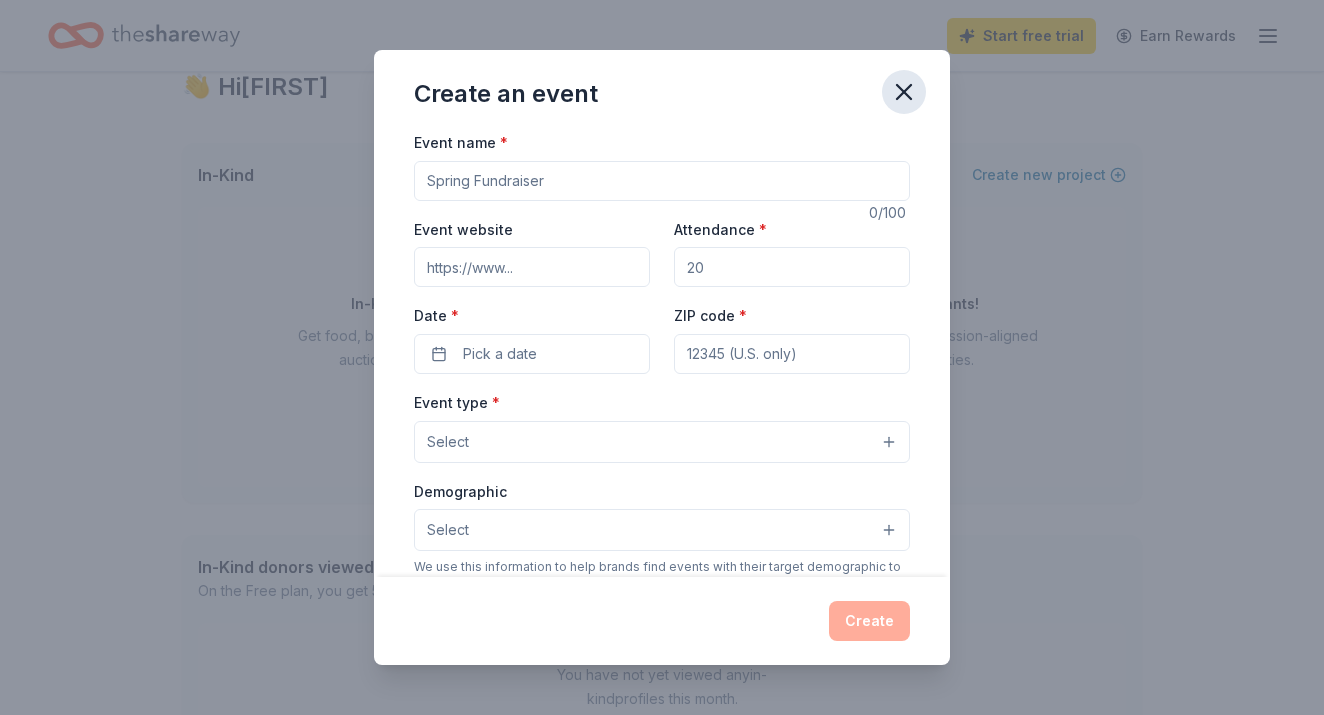 click 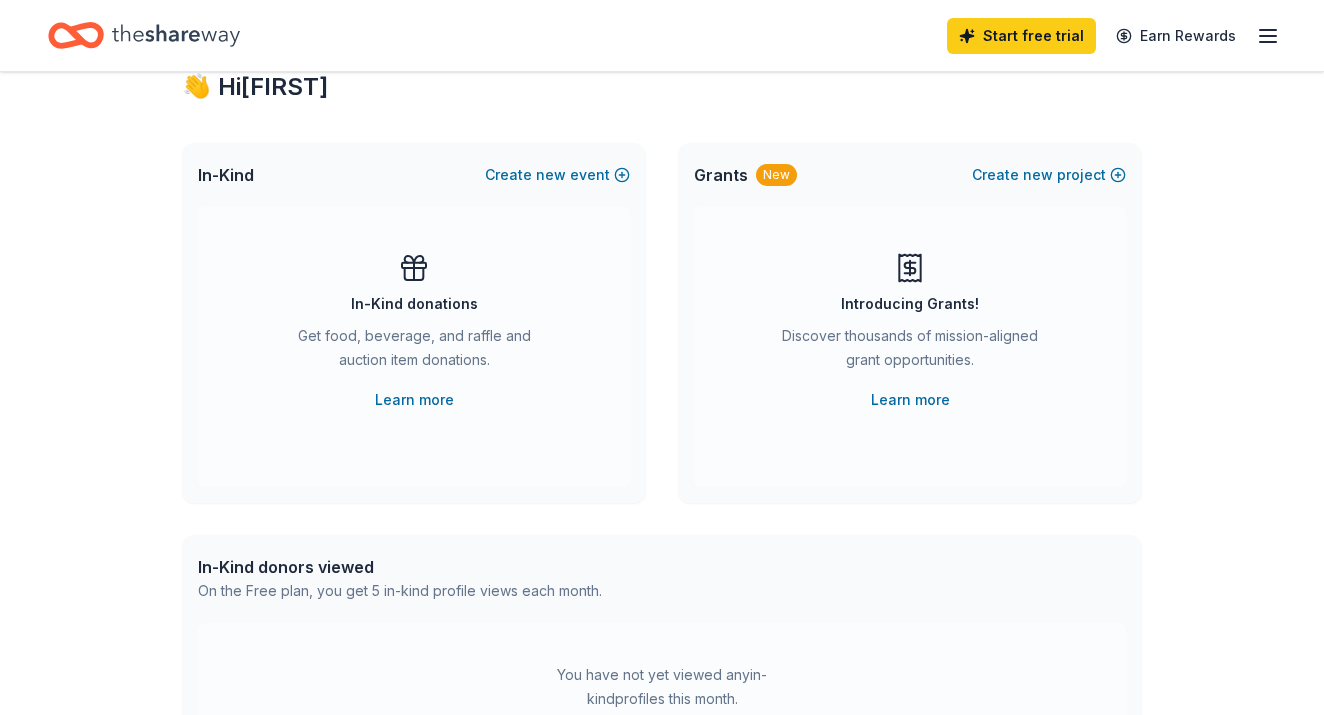click 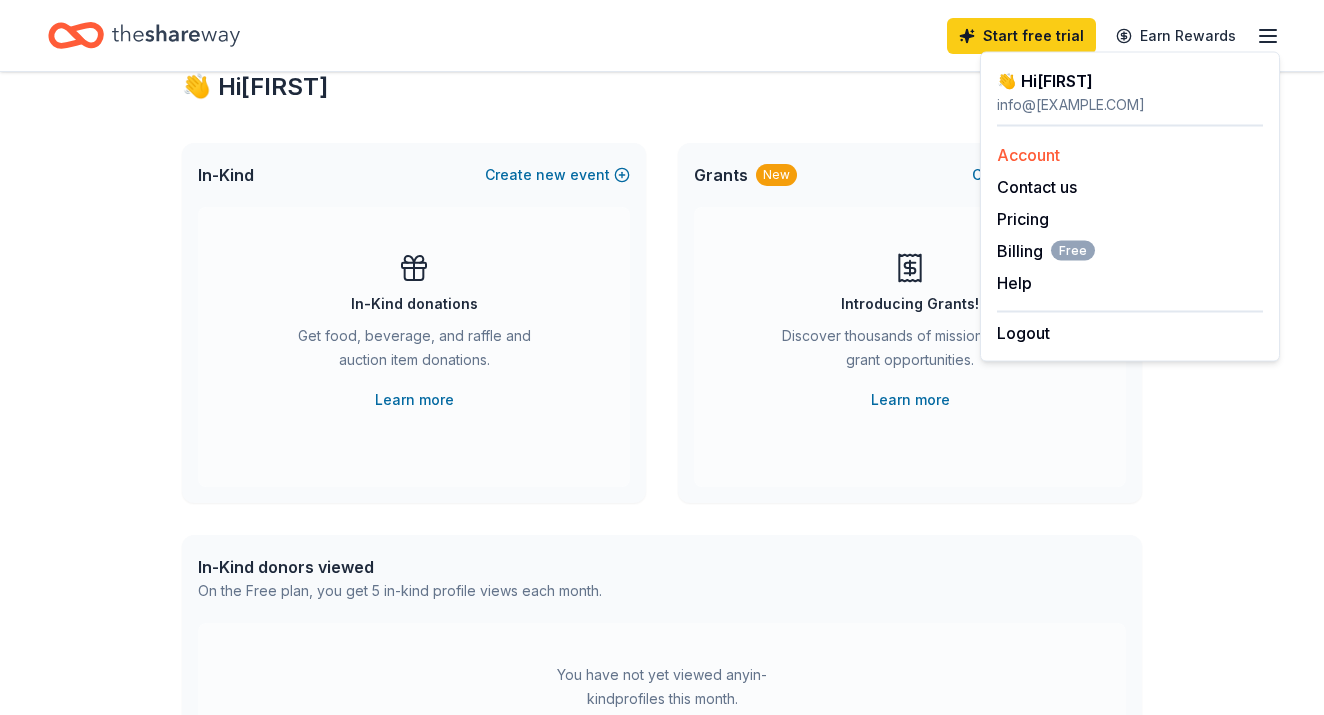 click on "Account" at bounding box center [1028, 155] 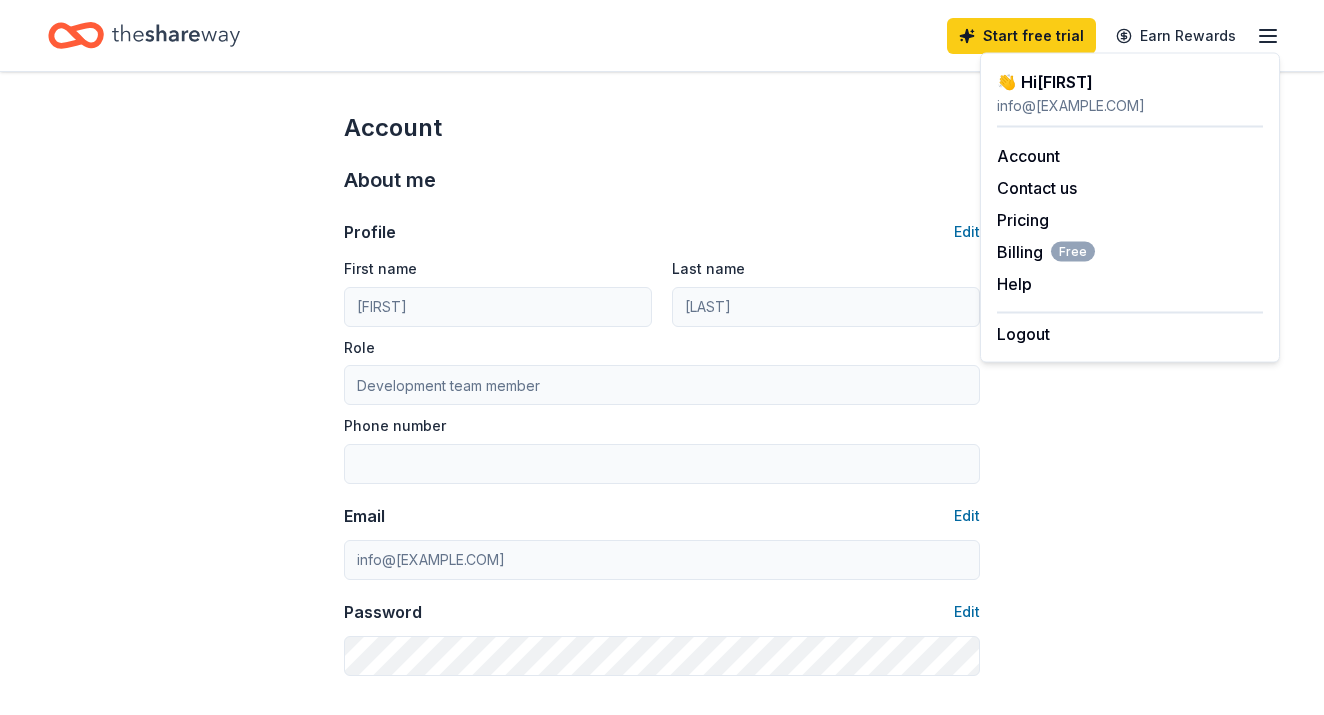 scroll, scrollTop: 0, scrollLeft: 0, axis: both 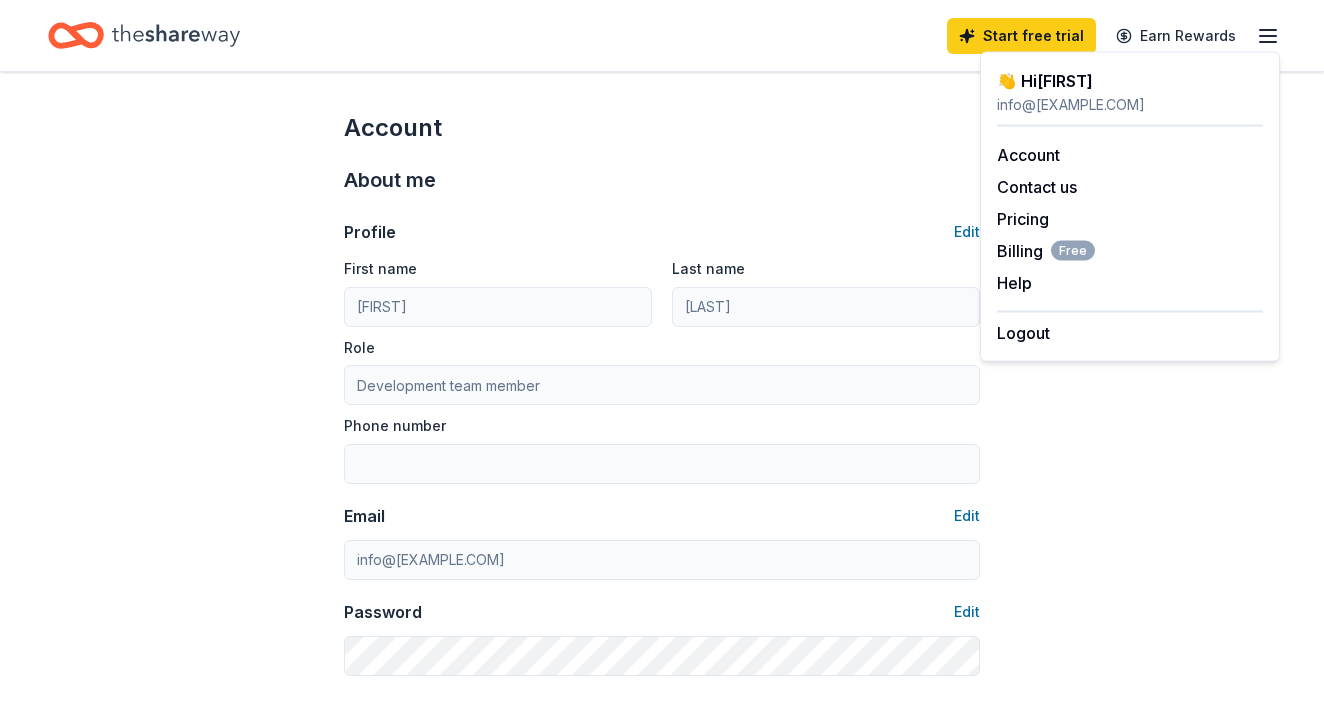 click on "About me Profile Edit First name [FIRST] Last name [LAST] Role Development team member Phone number Email Edit info@[EXAMPLE.COM] Password Edit" at bounding box center [662, 420] 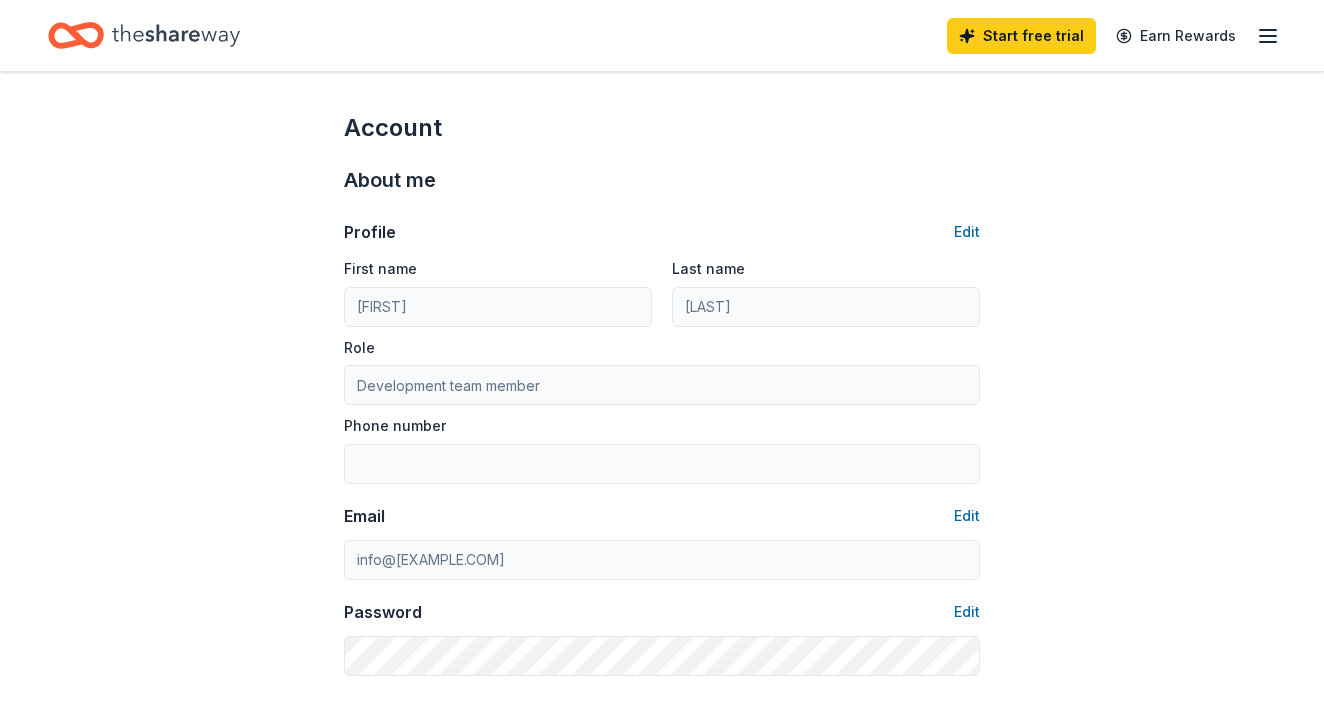 scroll, scrollTop: 0, scrollLeft: 0, axis: both 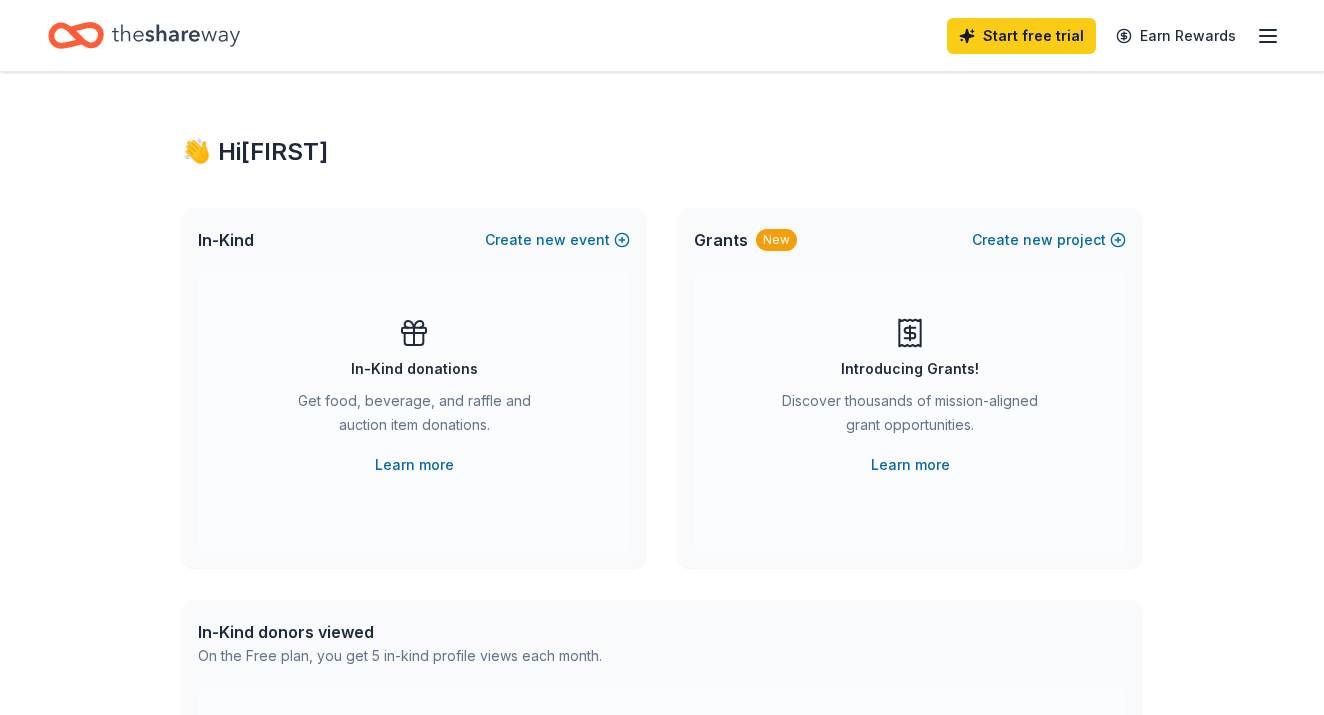 click on "👋 Hi [FIRST] In-Kind Create new event In-Kind donations Get food, beverage, and raffle and auction item donations. Learn more Grants New Create new project Introducing Grants! Discover thousands of mission-aligned grant opportunities. Learn more In-Kind donors viewed On the Free plan, you get 5 in-kind profile views each month. You have not yet viewed any in-kind profiles this month. Create a new event to view donors. Grants viewed On the Free plan, you get 5 grant profile views each month. You have not yet viewed any grant profiles this month. Create a new project to view grants." at bounding box center [662, 656] 